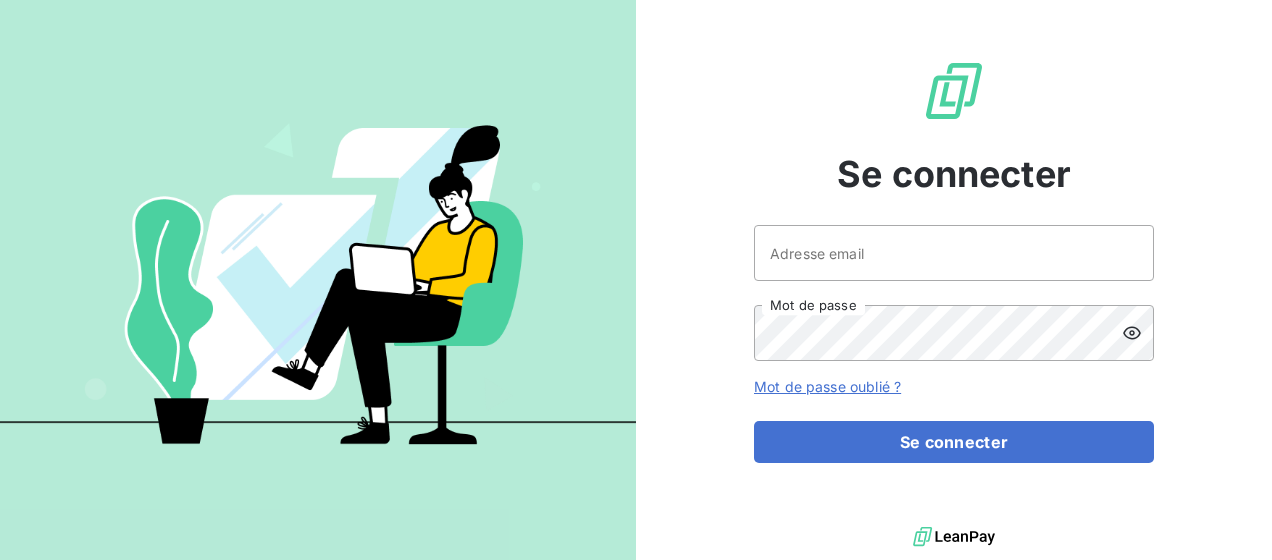 scroll, scrollTop: 0, scrollLeft: 0, axis: both 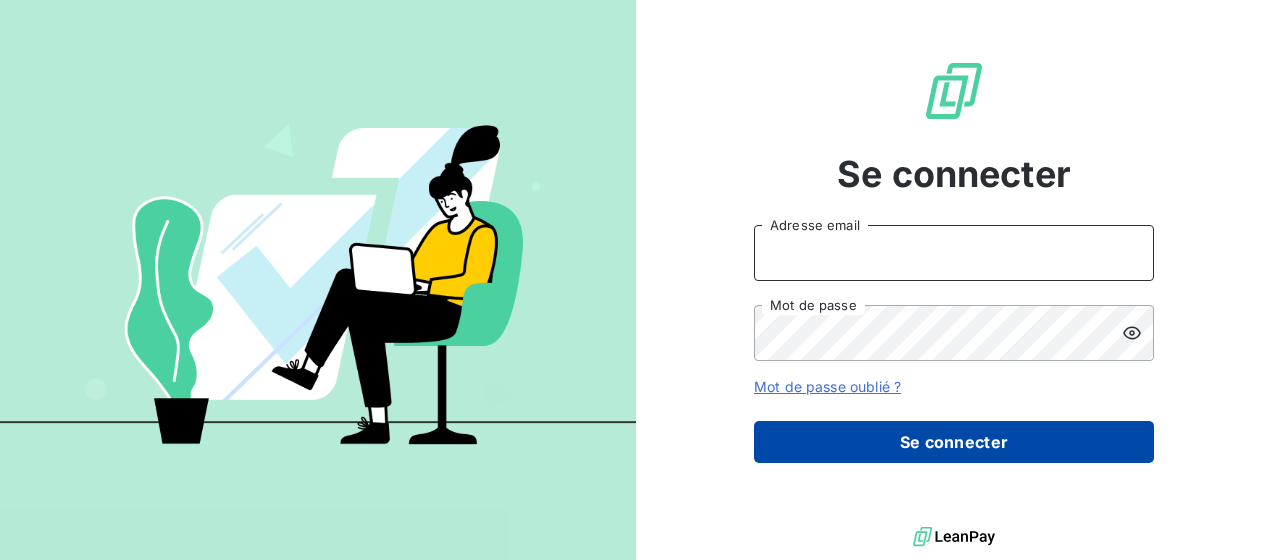 type on "j.puybaraud@tss-vms.com" 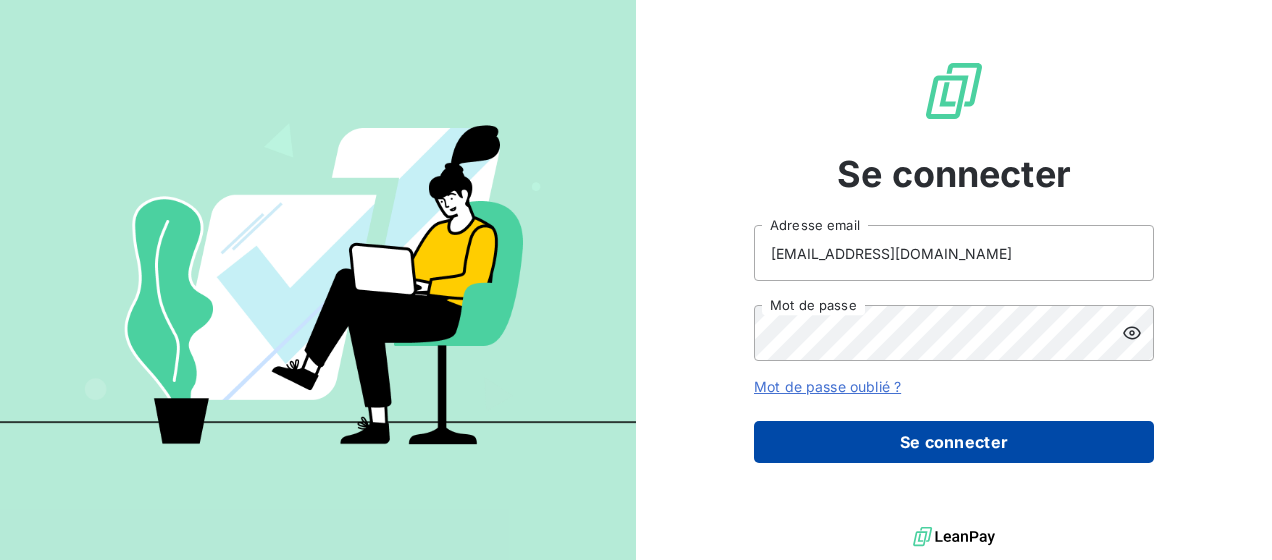 click on "Se connecter" at bounding box center [954, 442] 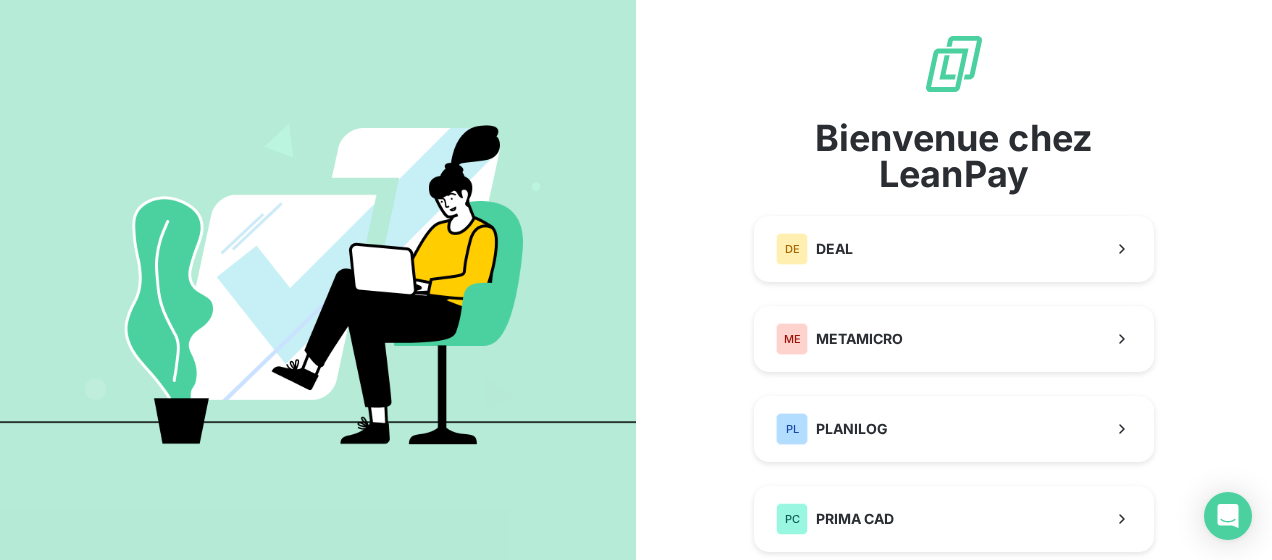 click on "Bienvenue chez LeanPay DE DEAL ME METAMICRO PL PLANILOG PC PRIMA CAD PF PRIMA FR Vue consolidée New" at bounding box center (954, 381) 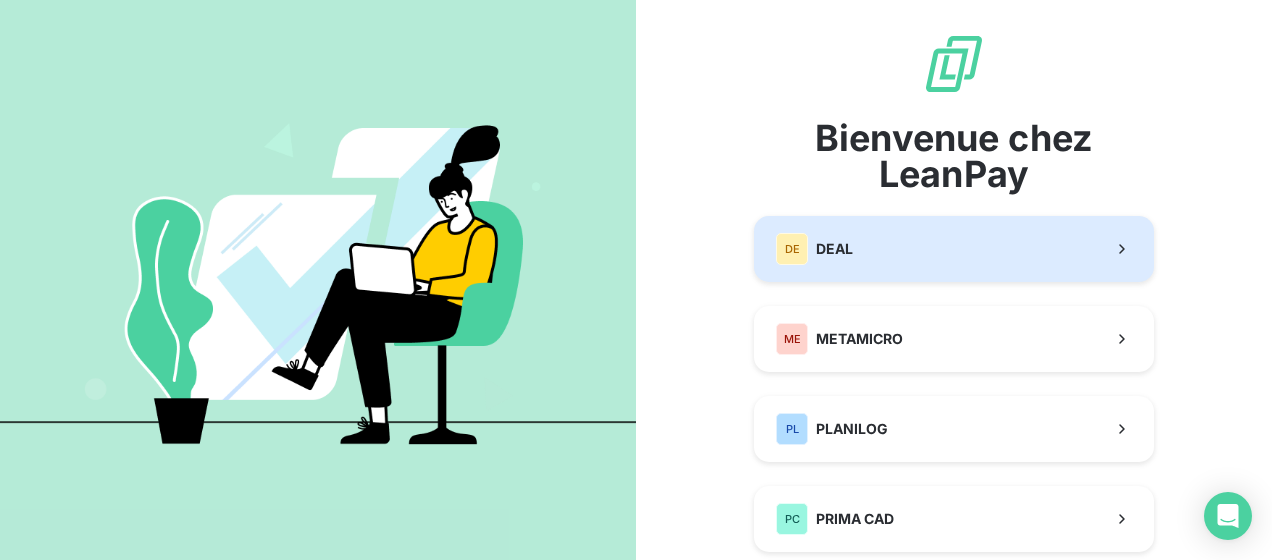 click on "DE DEAL" at bounding box center (954, 249) 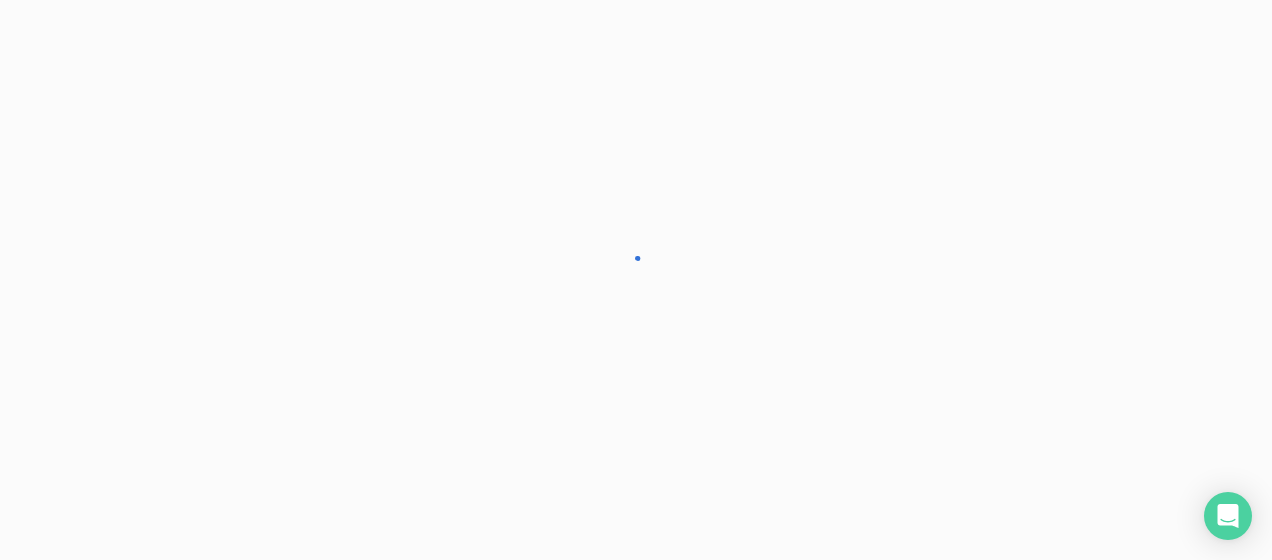 scroll, scrollTop: 0, scrollLeft: 0, axis: both 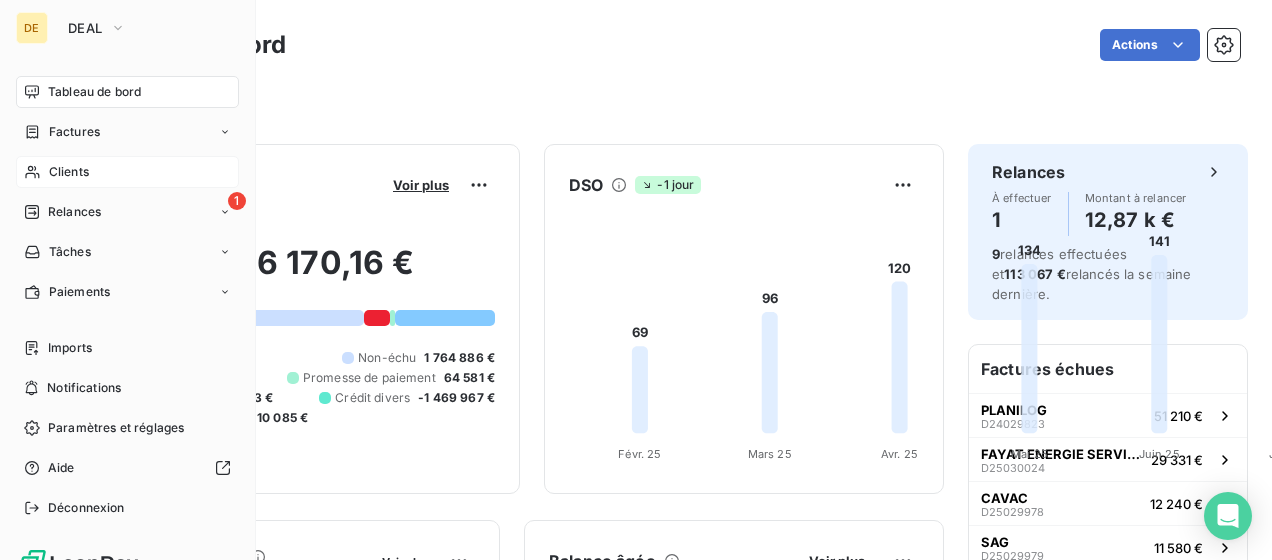 click on "Clients" at bounding box center [127, 172] 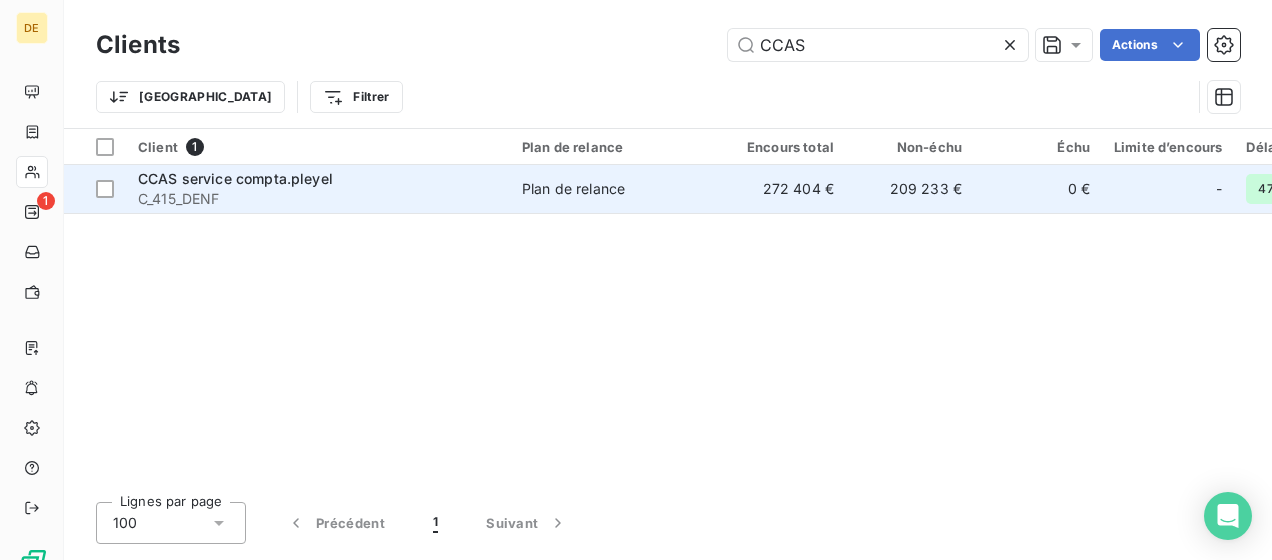 type on "CCAS" 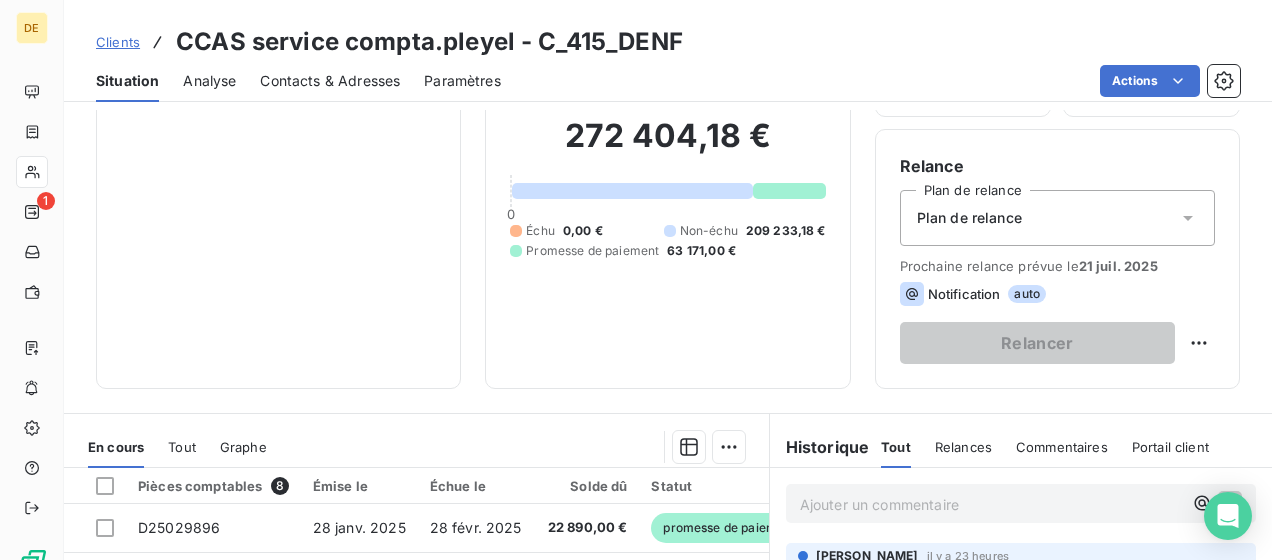scroll, scrollTop: 400, scrollLeft: 0, axis: vertical 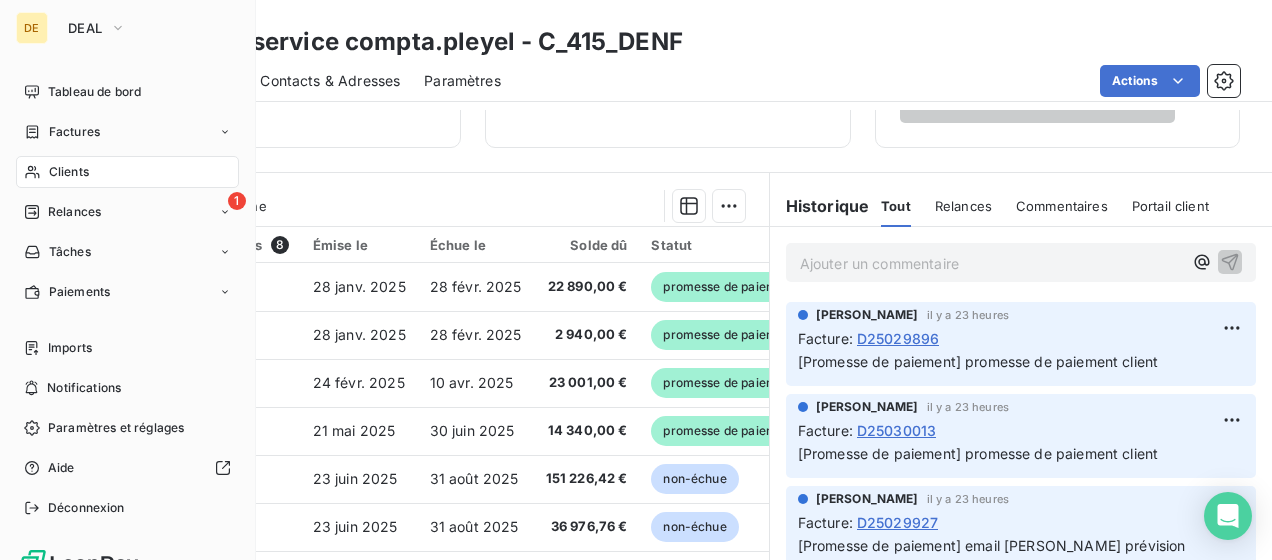 click on "Clients" at bounding box center [127, 172] 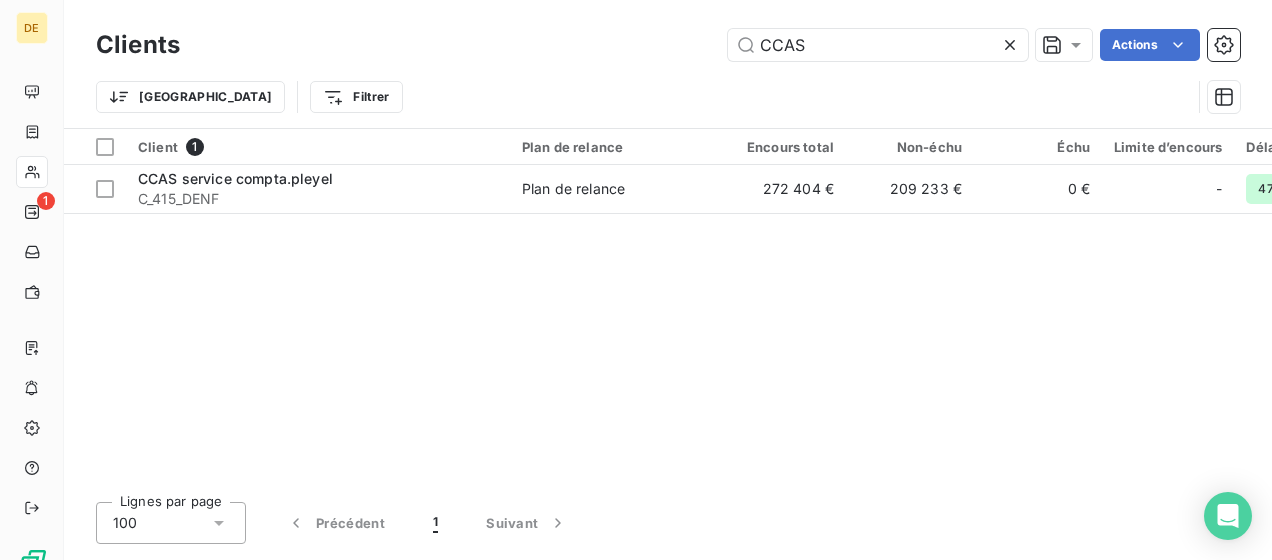 drag, startPoint x: 804, startPoint y: 46, endPoint x: 485, endPoint y: 30, distance: 319.401 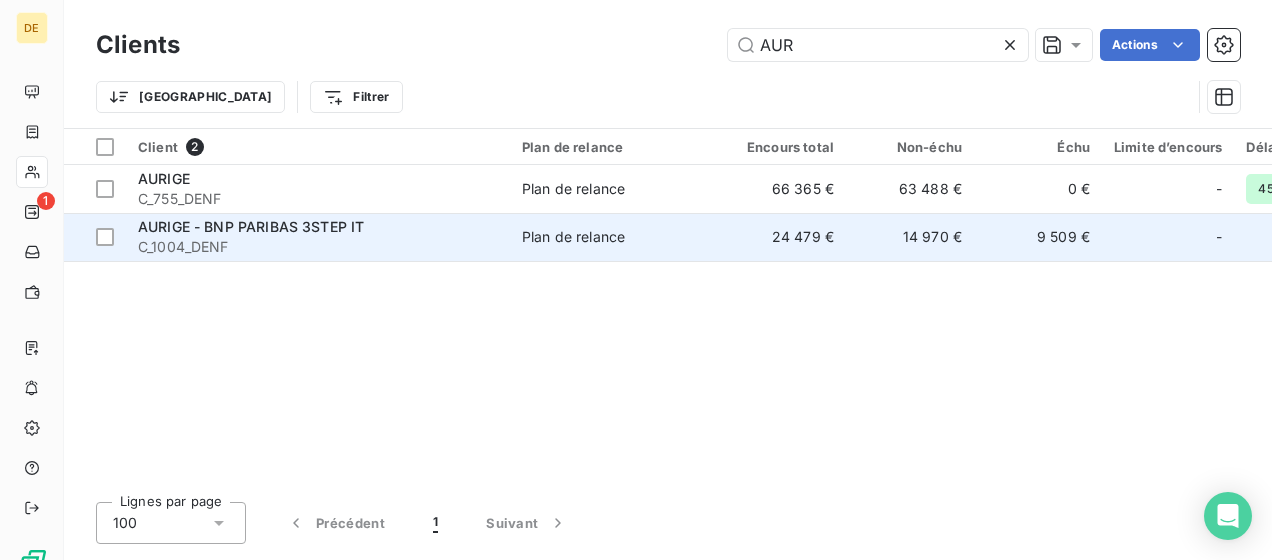 type on "AUR" 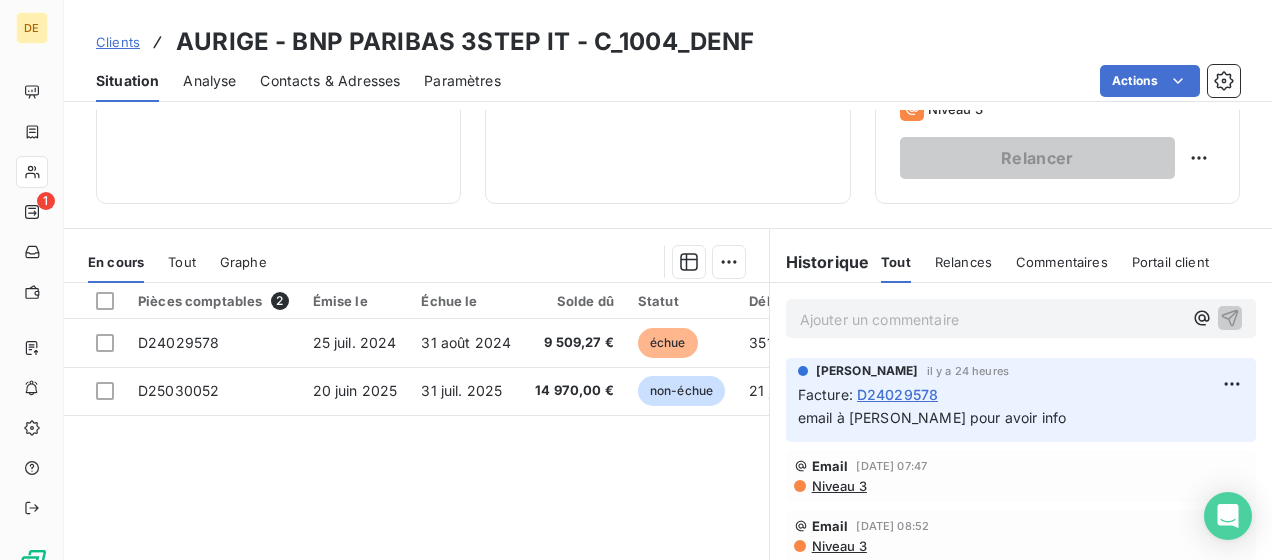 scroll, scrollTop: 400, scrollLeft: 0, axis: vertical 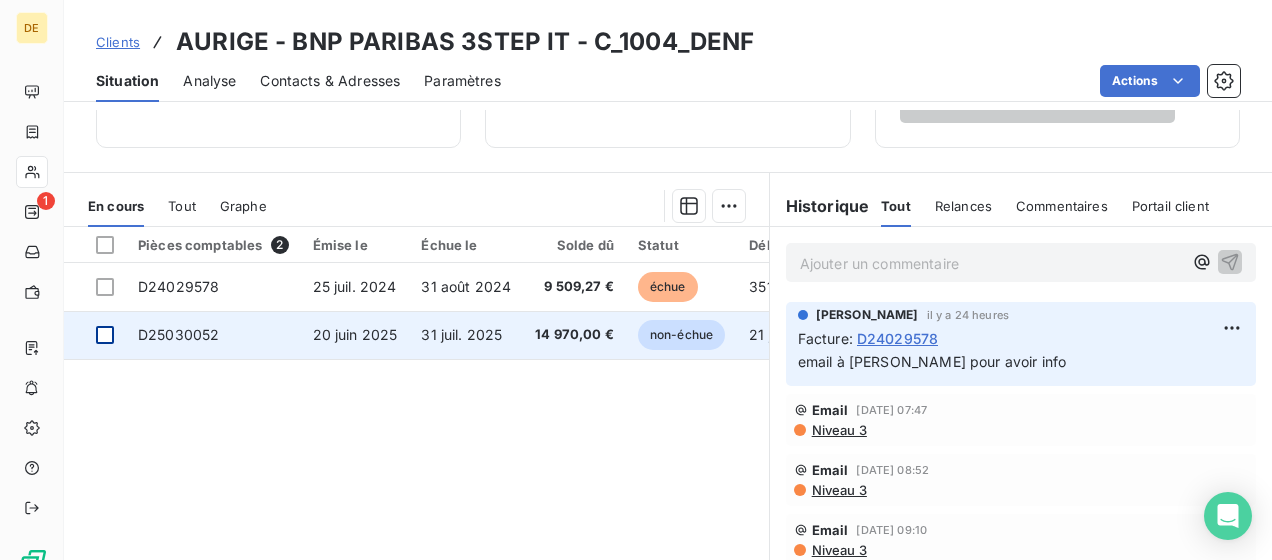 click at bounding box center [105, 335] 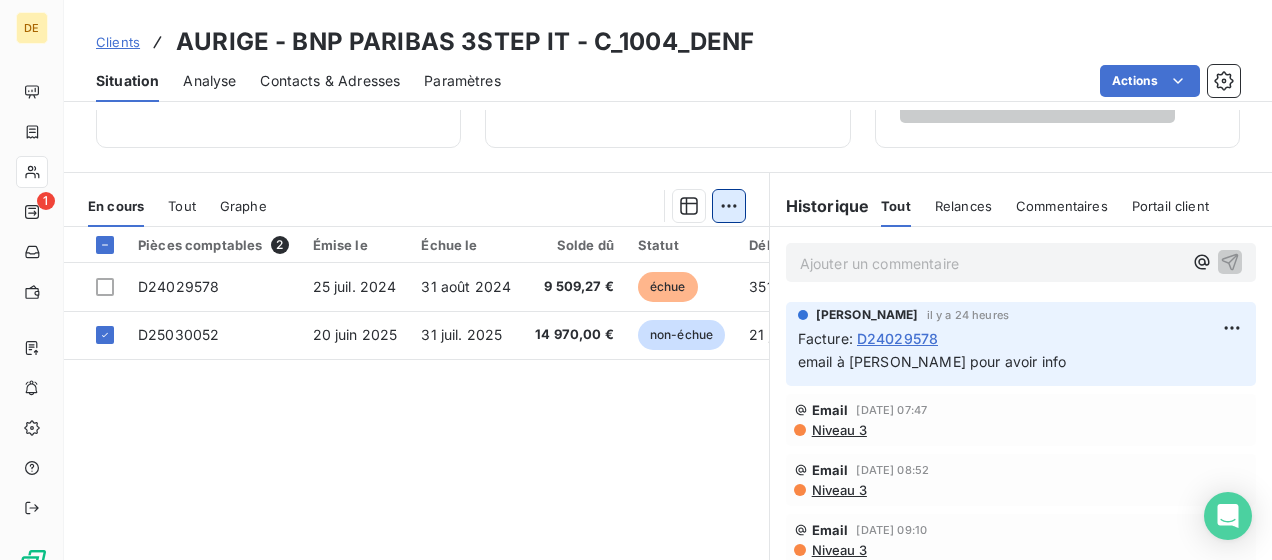 click on "DE 1 Clients AURIGE - BNP PARIBAS 3STEP IT - C_1004_DENF Situation Analyse Contacts & Adresses Paramètres Actions Informations client Propriétés Client Encours client   24 479,27 € 0 Échu 9 509,27 € Non-échu 14 970,00 €     Limite d’encours Ajouter une limite d’encours autorisé Gestion du risque Surveiller ce client en intégrant votre outil de gestion des risques client. Relance Plan de relance Plan de relance Prochaine relance prévue le  15 juil. 2025 Niveau 3 Relancer En cours Tout Graphe Pièces comptables 2 Émise le Échue le Solde dû Statut Délai   Retard   D24029578 25 juil. 2024 31 août 2024 9 509,27 € échue 351 j +314 j D25030052 20 juin 2025 31 juil. 2025 14 970,00 € non-échue 21 j -20 j Lignes par page 25 Précédent 1 Suivant Historique Tout Relances Commentaires Portail client Tout Relances Commentaires Portail client Ajouter un commentaire ﻿ Juliette Puybaraud il y a 24 heures Facture  : D24029578 email à David pour avoir info Email Email" at bounding box center (636, 280) 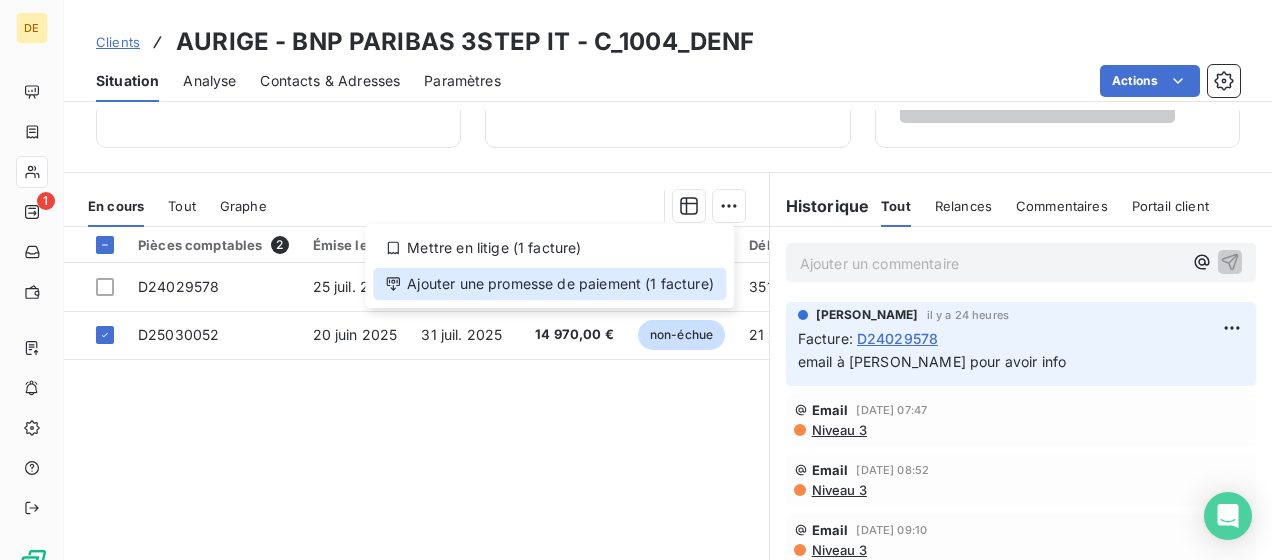 click on "Ajouter une promesse de paiement (1 facture)" at bounding box center [549, 284] 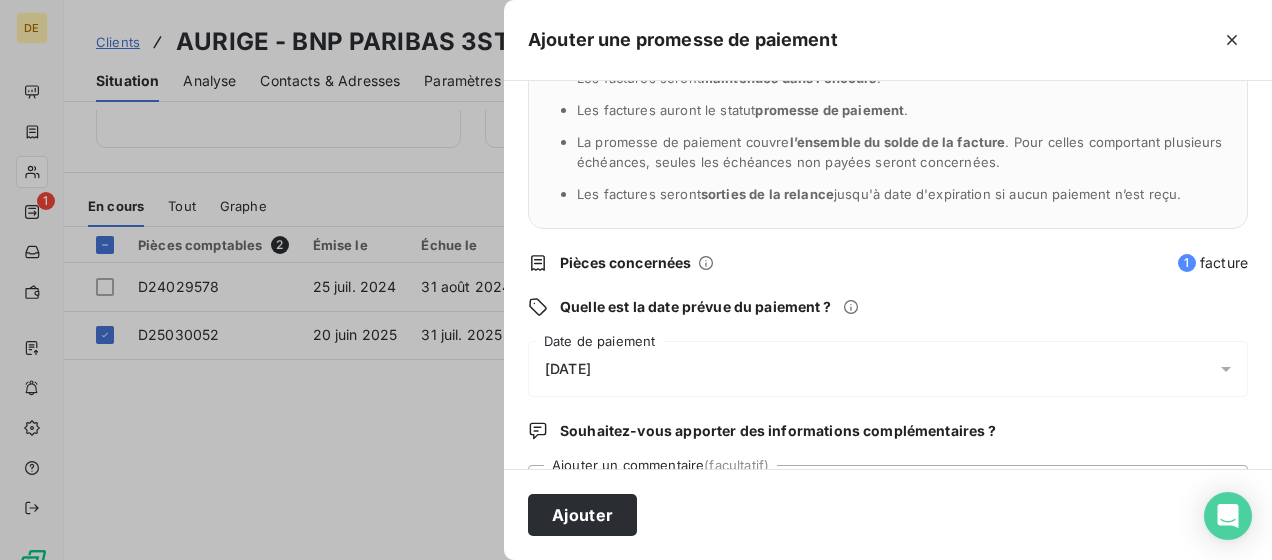 scroll, scrollTop: 200, scrollLeft: 0, axis: vertical 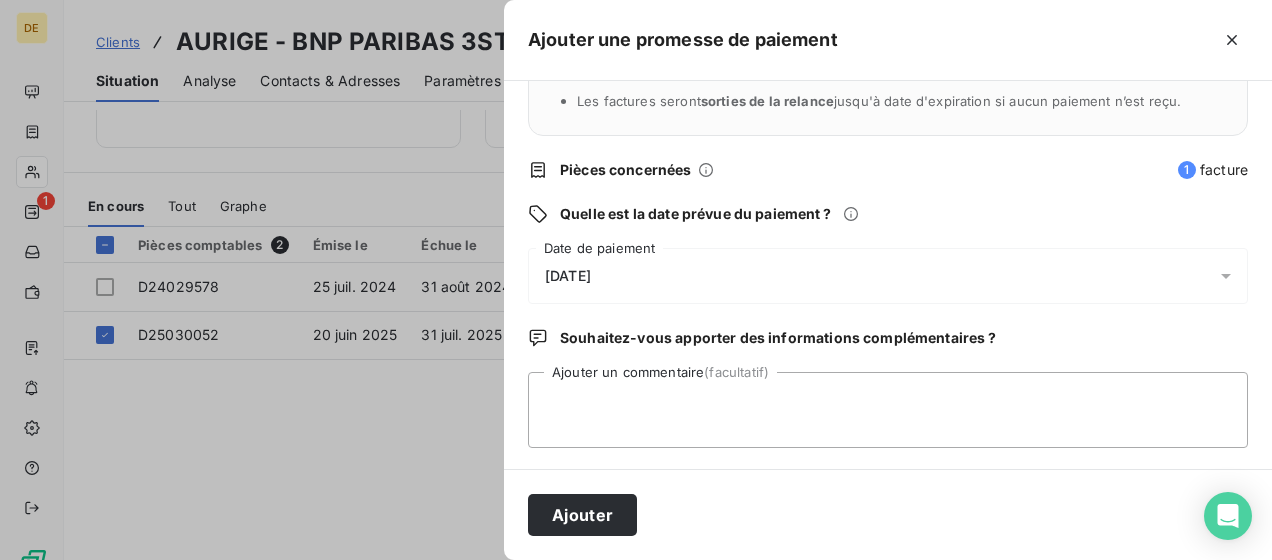 click on "12/07/2025" at bounding box center (888, 276) 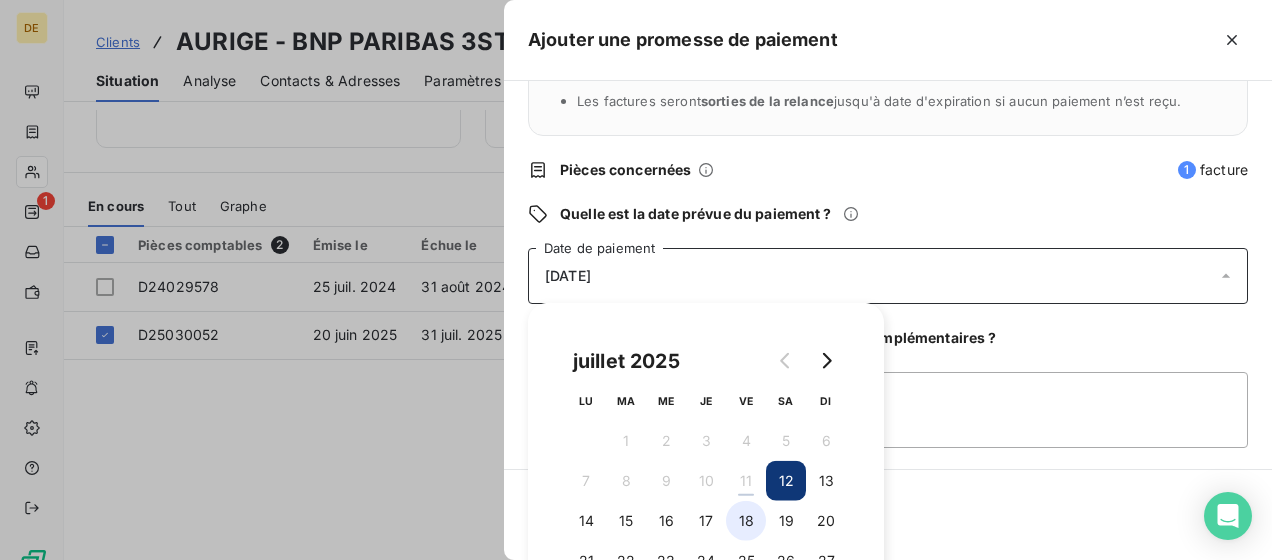 click on "18" at bounding box center [746, 521] 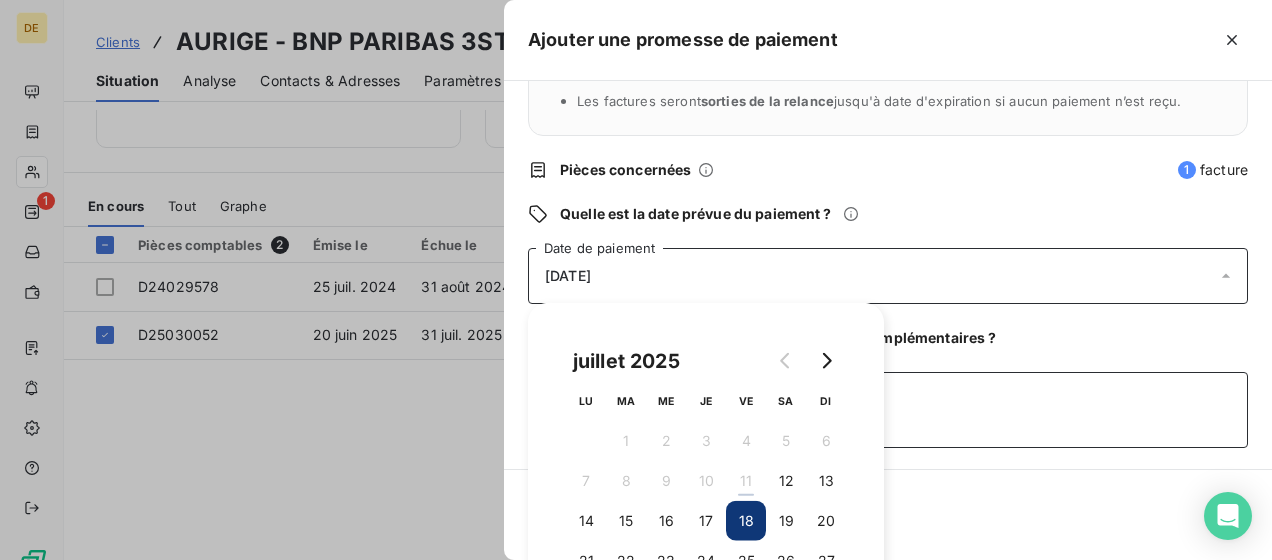 click on "Ajouter un commentaire  (facultatif)" at bounding box center [888, 410] 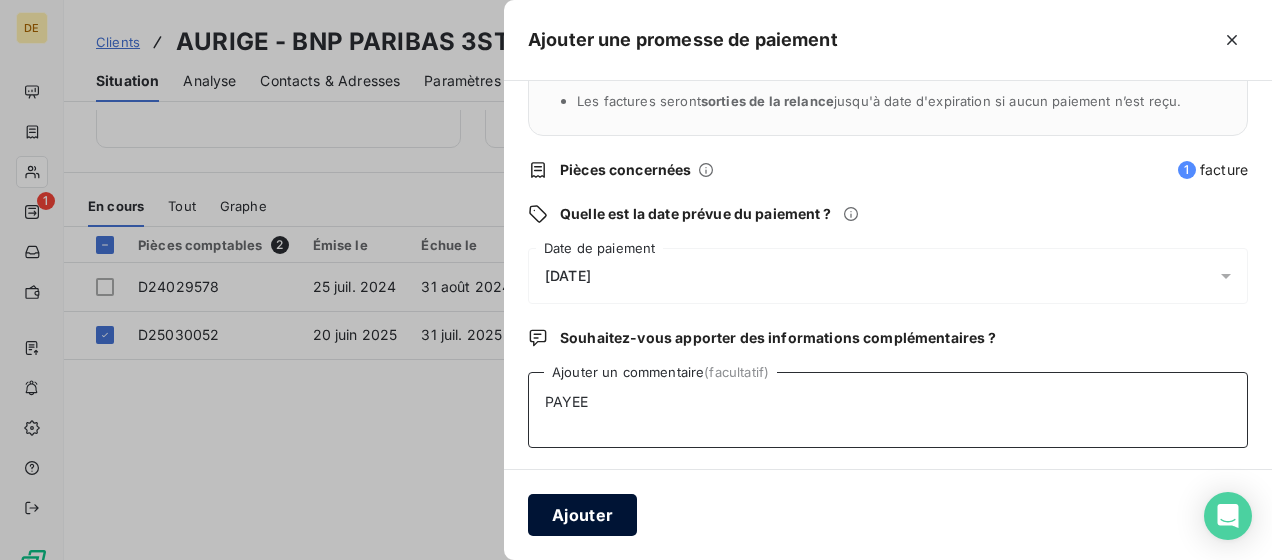 type on "PAYEE" 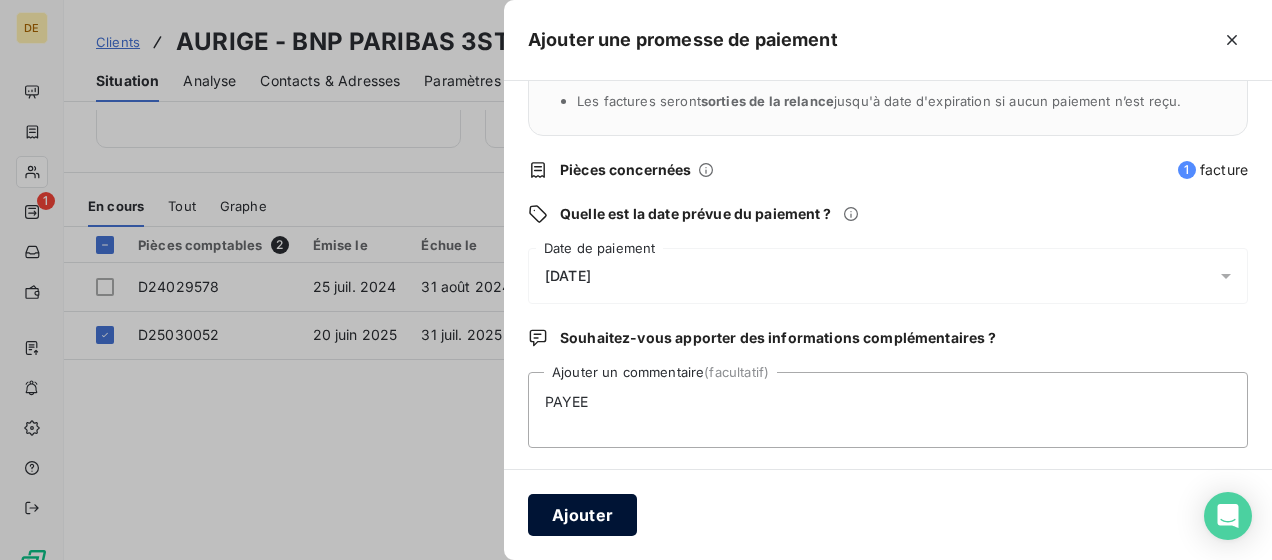 click on "Ajouter" at bounding box center [582, 515] 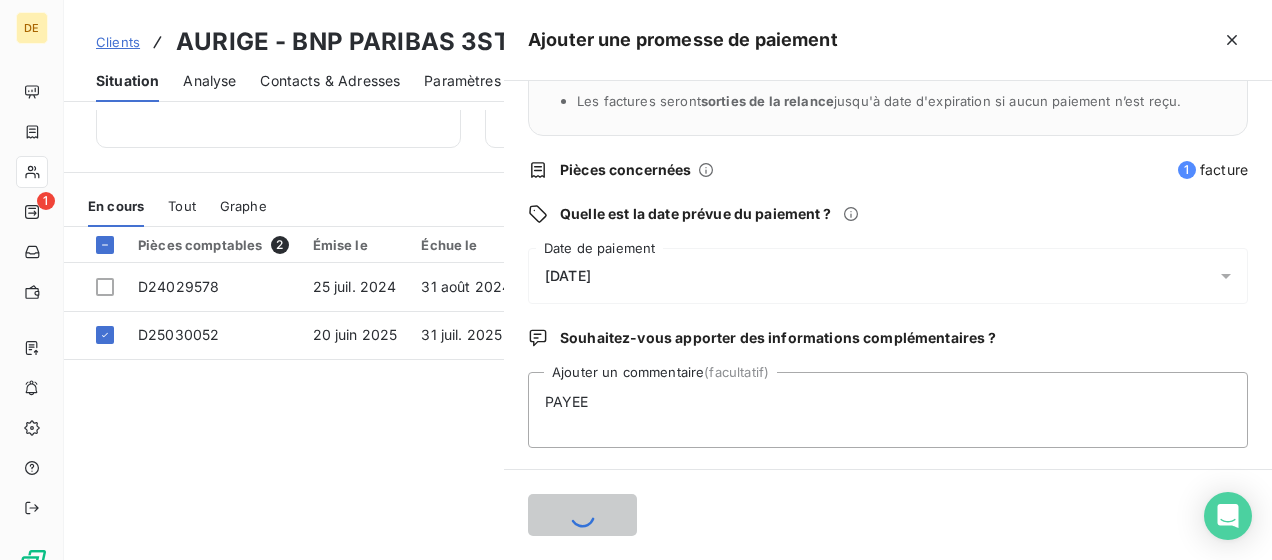 type 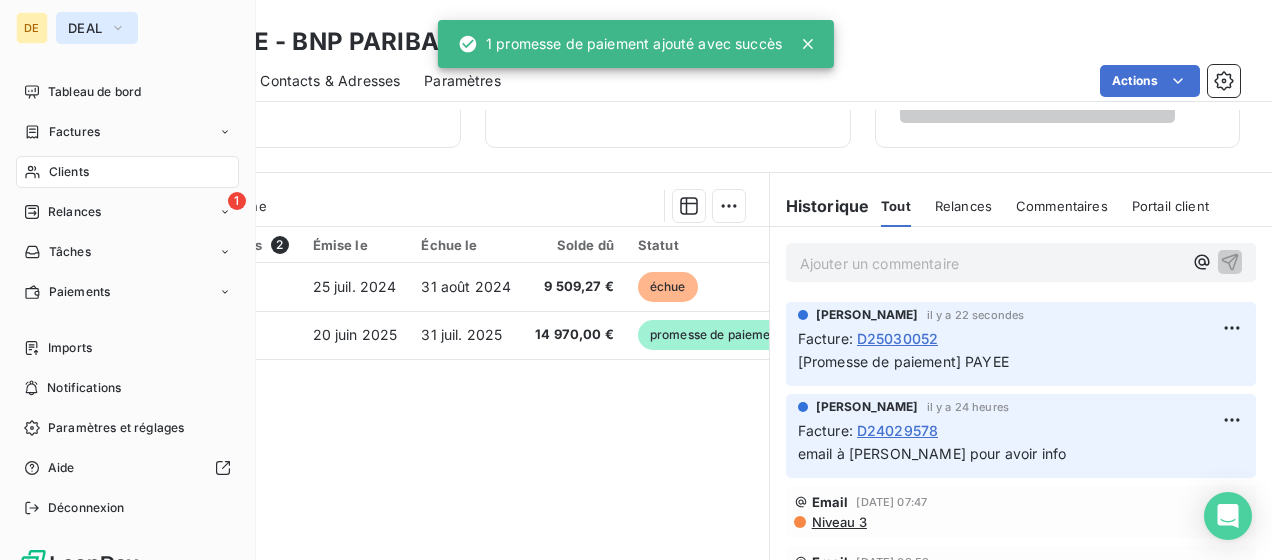 click on "DEAL" at bounding box center (97, 28) 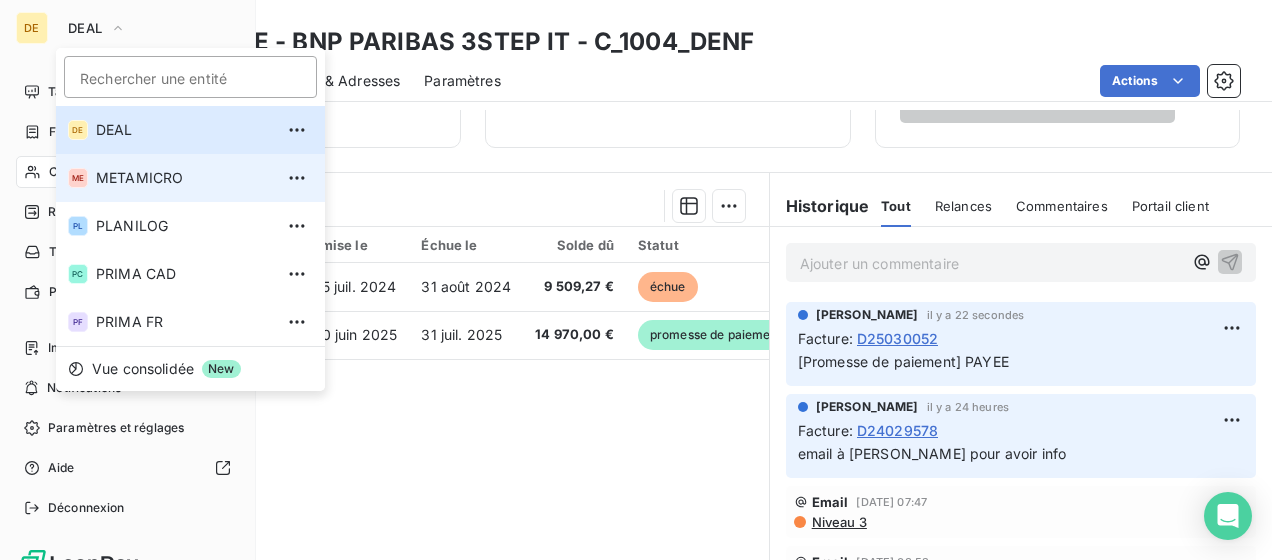 click on "ME METAMICRO" at bounding box center [190, 178] 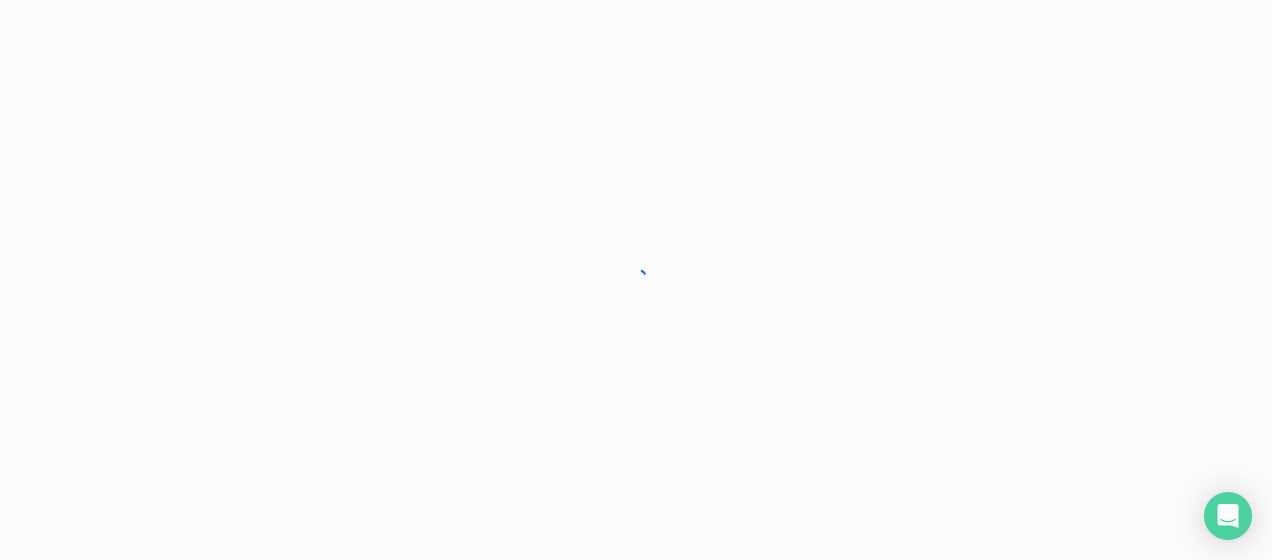 scroll, scrollTop: 0, scrollLeft: 0, axis: both 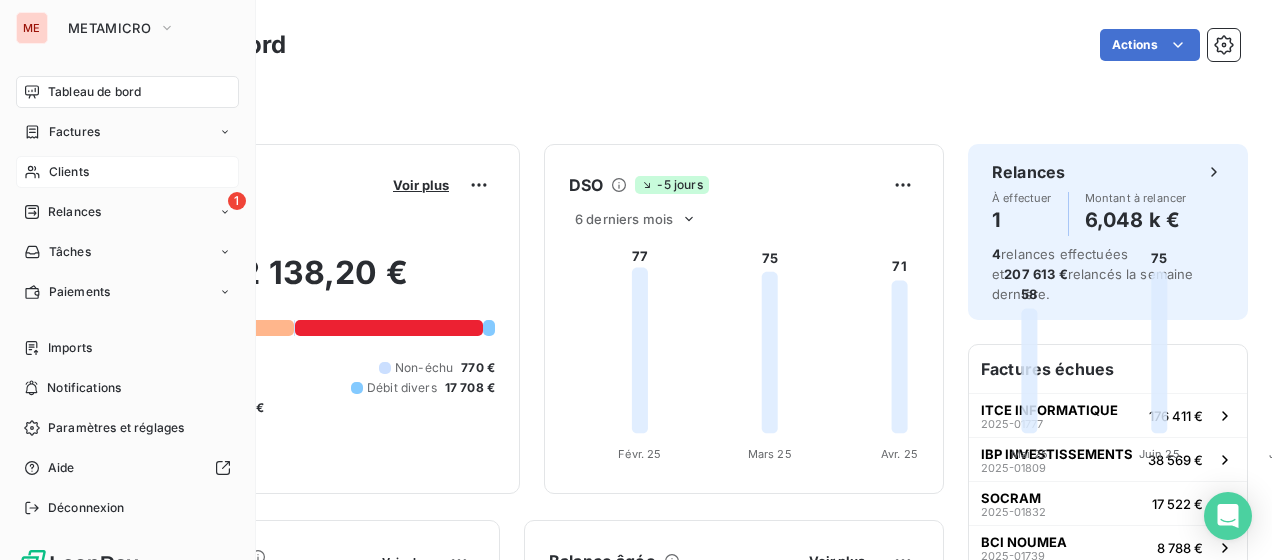 click on "Clients" at bounding box center [127, 172] 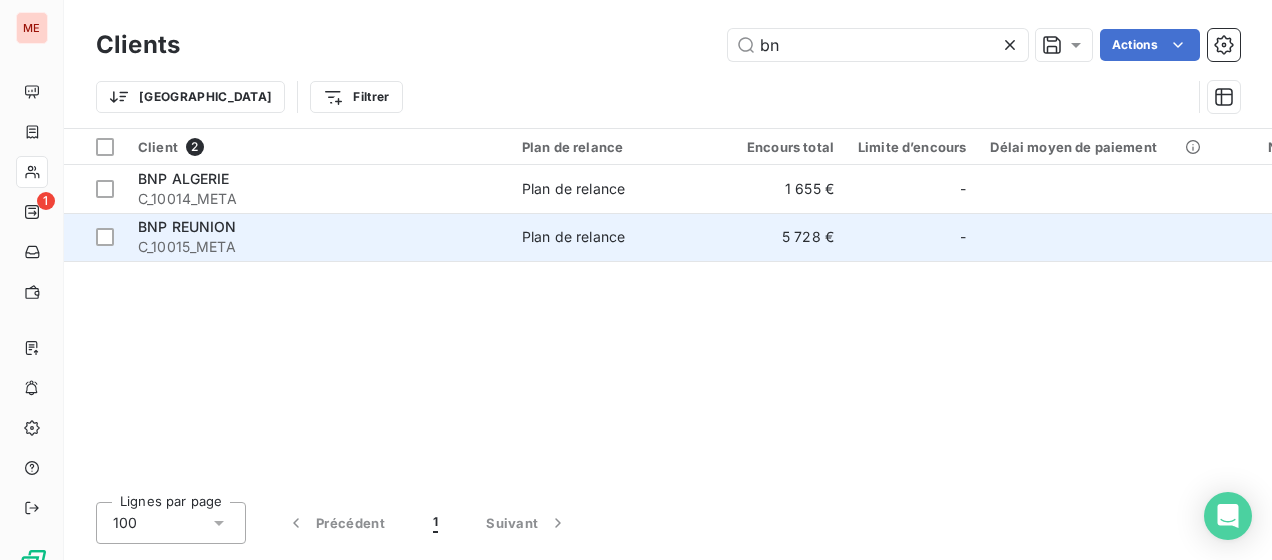 type on "bn" 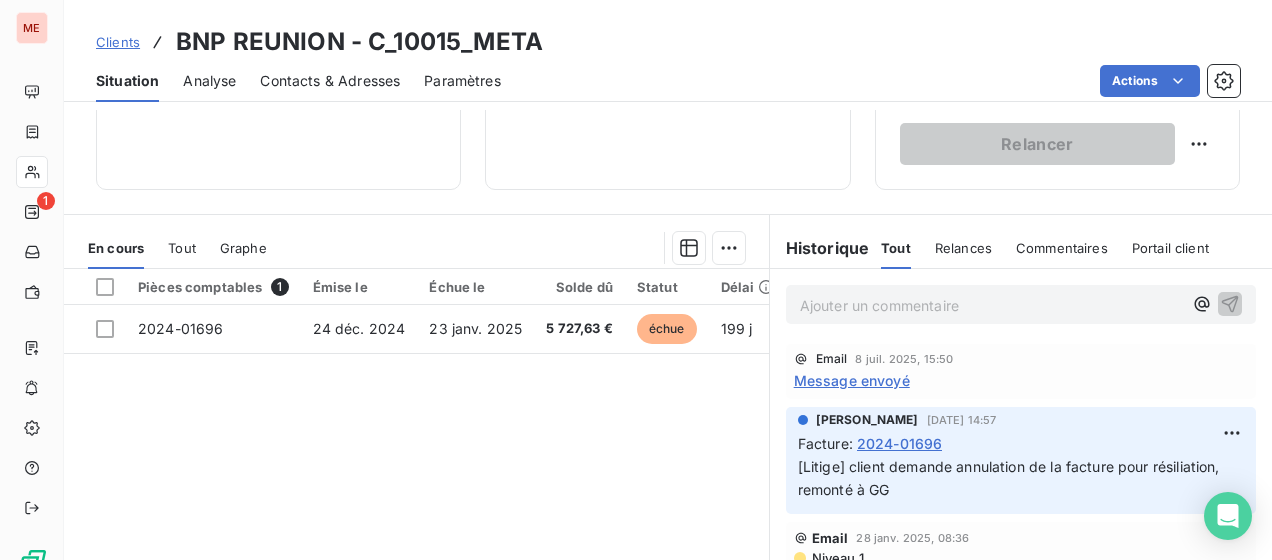 scroll, scrollTop: 400, scrollLeft: 0, axis: vertical 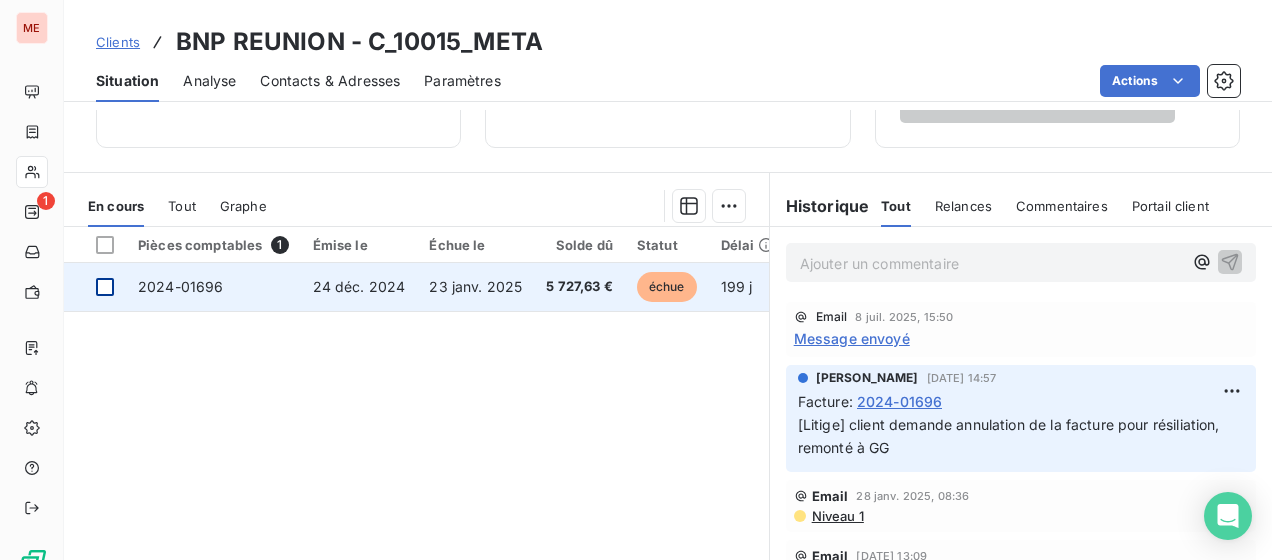 click at bounding box center [105, 287] 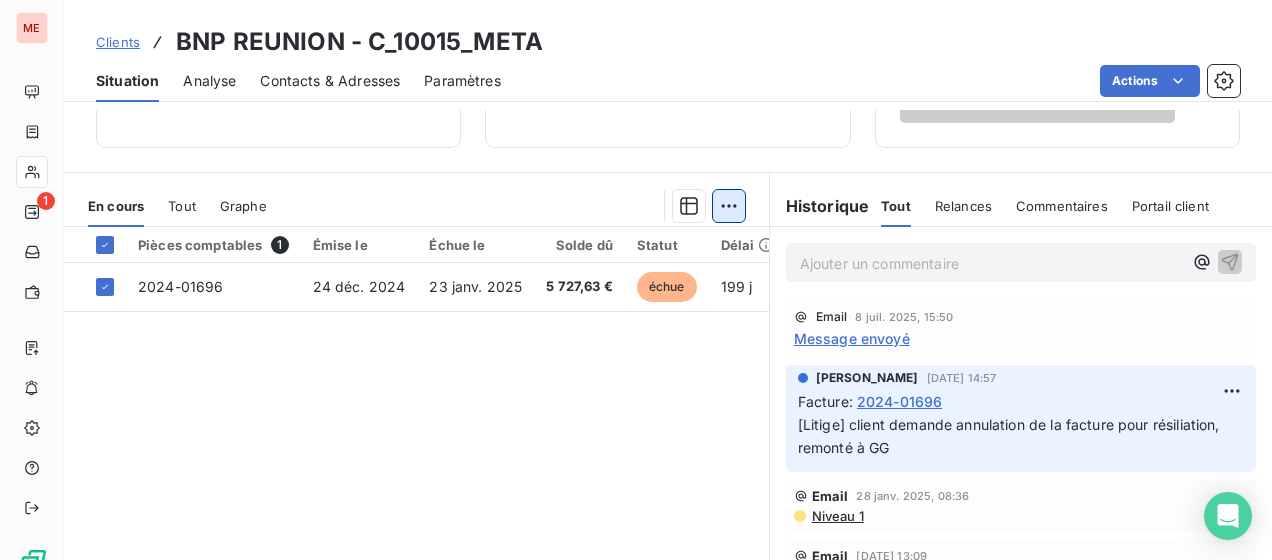 click on "ME 1 Clients BNP REUNION - C_10015_META Situation Analyse Contacts & Adresses Paramètres Actions Informations client Propriétés Client Encours client   5 727,63 € 0 Échu 5 727,63 € Non-échu 0,00 €     Limite d’encours Ajouter une limite d’encours autorisé Gestion du risque Surveiller ce client en intégrant votre outil de gestion des risques client. Relance Plan de relance Plan de relance Prochaine relance prévue le  14 juil. 2025 Niveau 2 Relancer En cours Tout Graphe Pièces comptables 1 Émise le Échue le Solde dû Statut Délai   Retard   2024-01696 24 déc. 2024 23 janv. 2025 5 727,63 € échue 199 j +169 j Lignes par page 25 Précédent 1 Suivant Historique Tout Relances Commentaires Portail client Tout Relances Commentaires Portail client Ajouter un commentaire ﻿ Email 8 juil. 2025, 15:50 Message envoyé Juliette Puybaraud 29 janv. 2025, 14:57 Facture  : 2024-01696 [Litige] client demande annulation de la facture pour résiliation, remonté à GG Email Email" at bounding box center [636, 280] 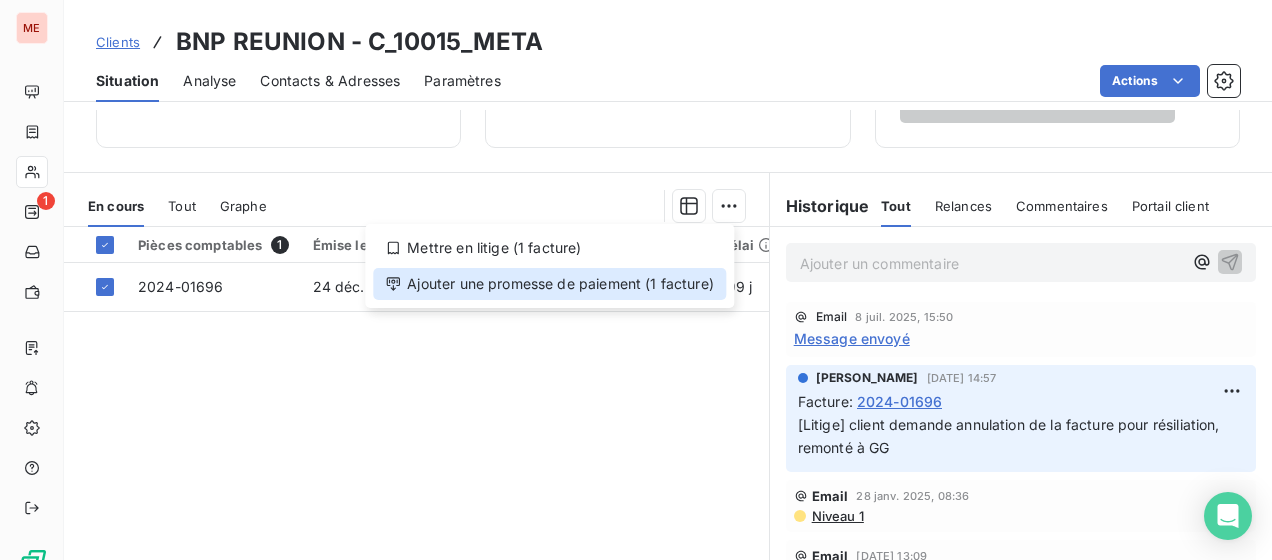 click on "Ajouter une promesse de paiement (1 facture)" at bounding box center (549, 284) 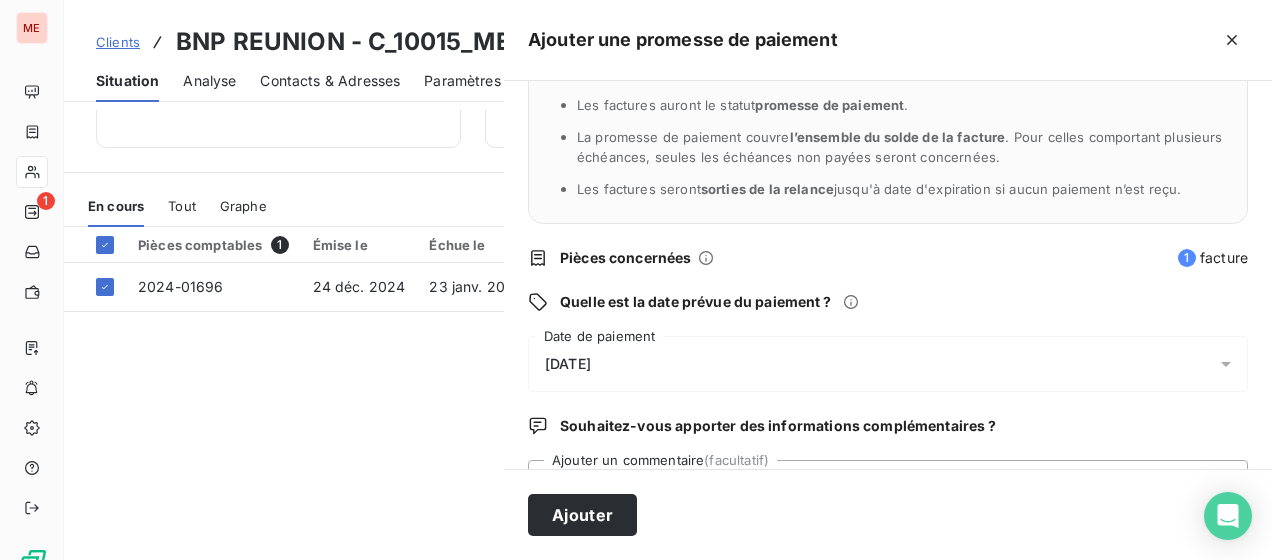 scroll, scrollTop: 200, scrollLeft: 0, axis: vertical 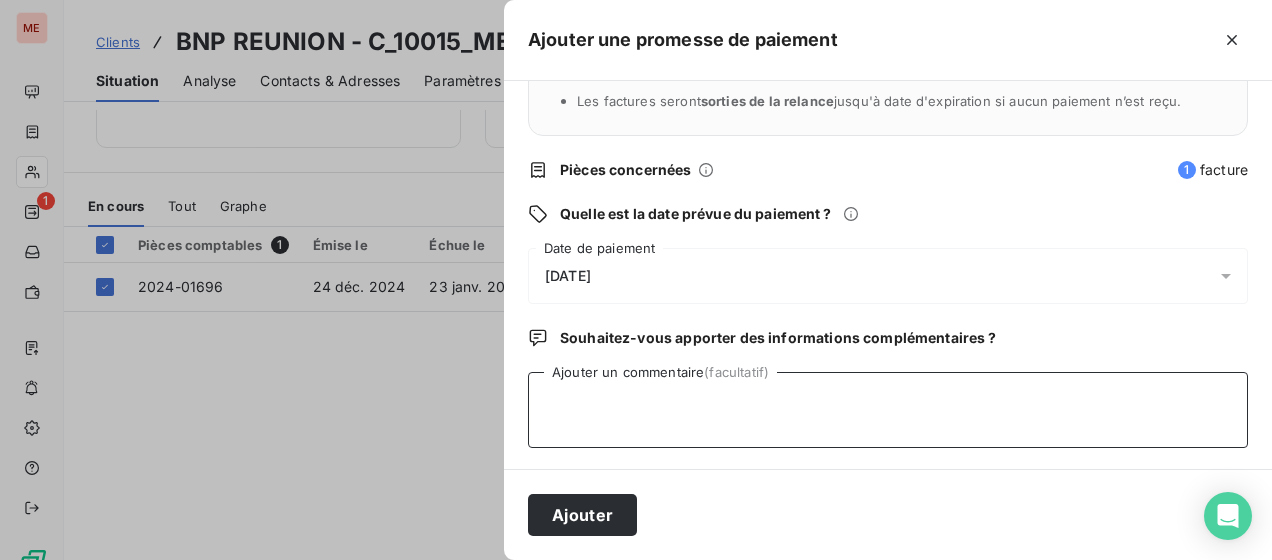 click on "Ajouter un commentaire  (facultatif)" at bounding box center (888, 410) 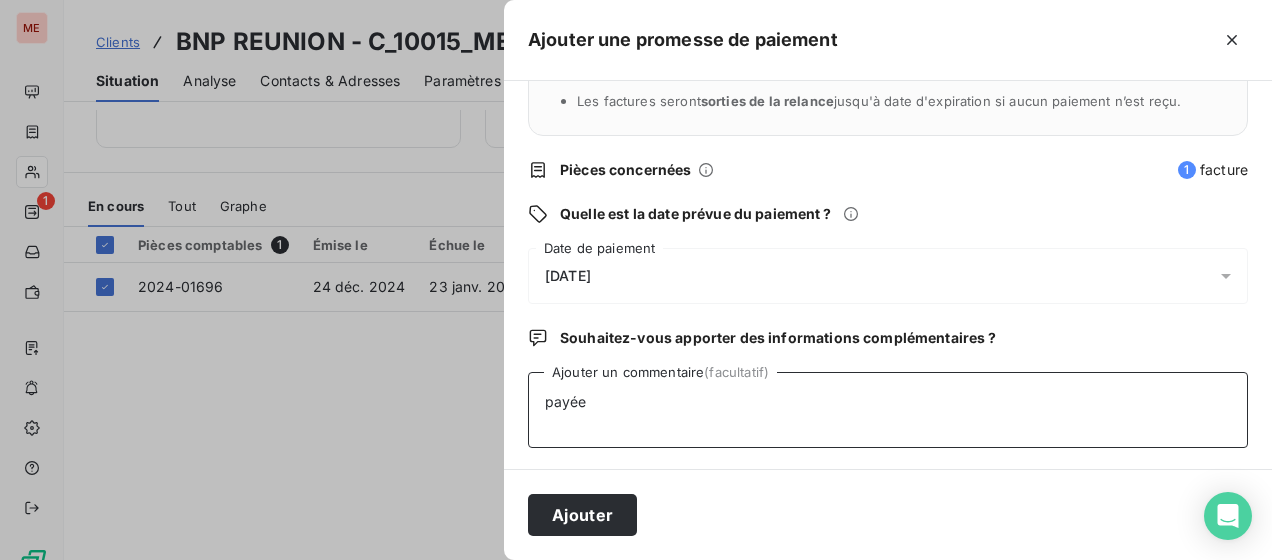 type on "payée" 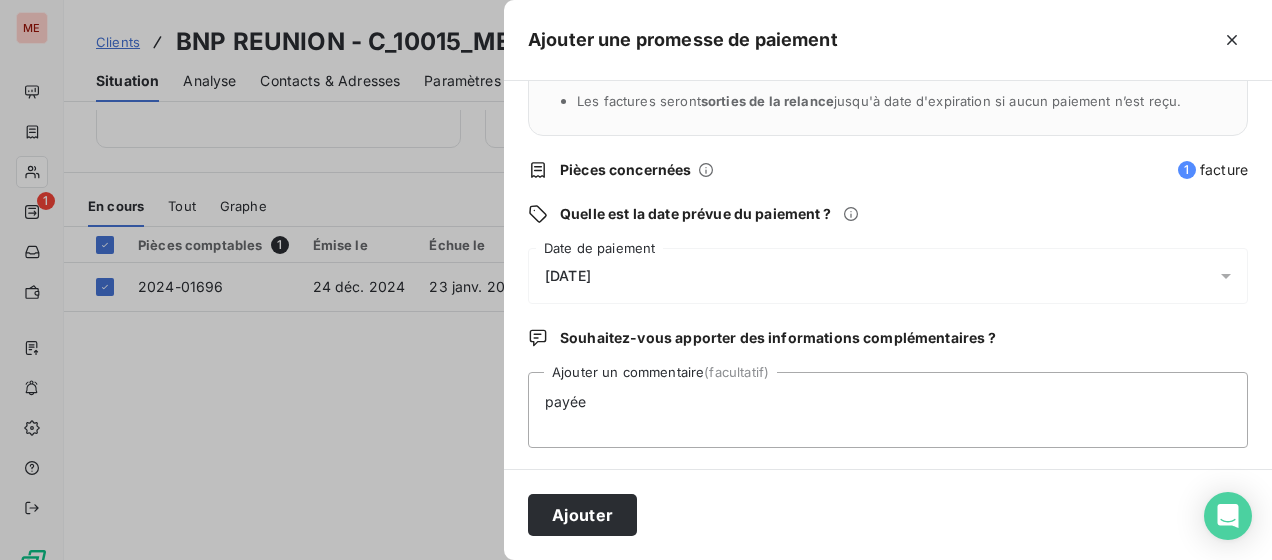 click on "12/07/2025" at bounding box center (888, 276) 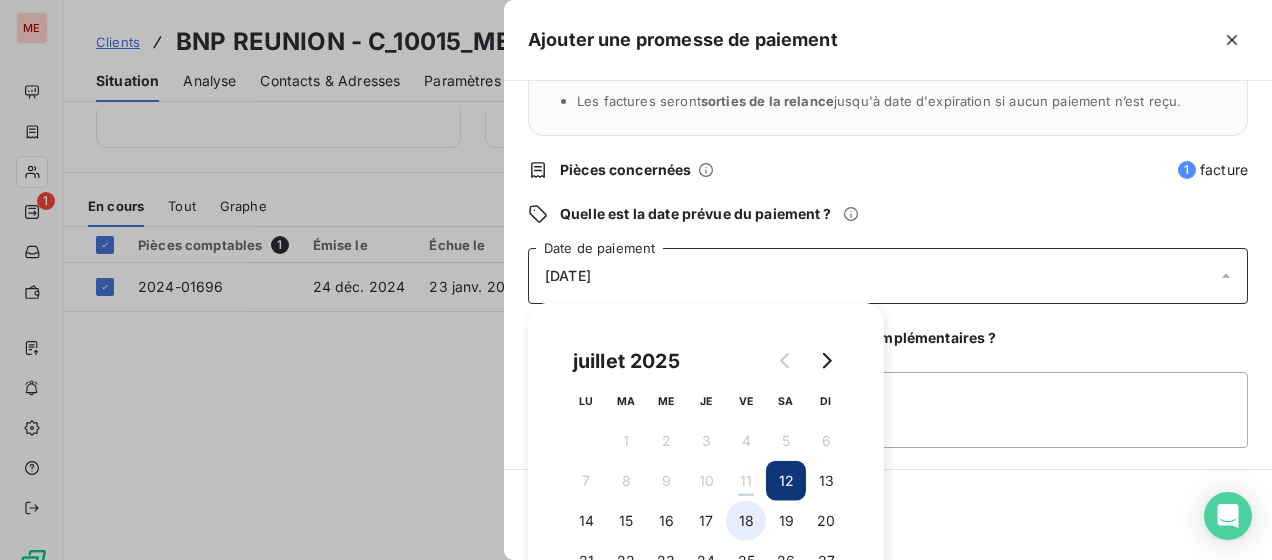 click on "18" at bounding box center (746, 521) 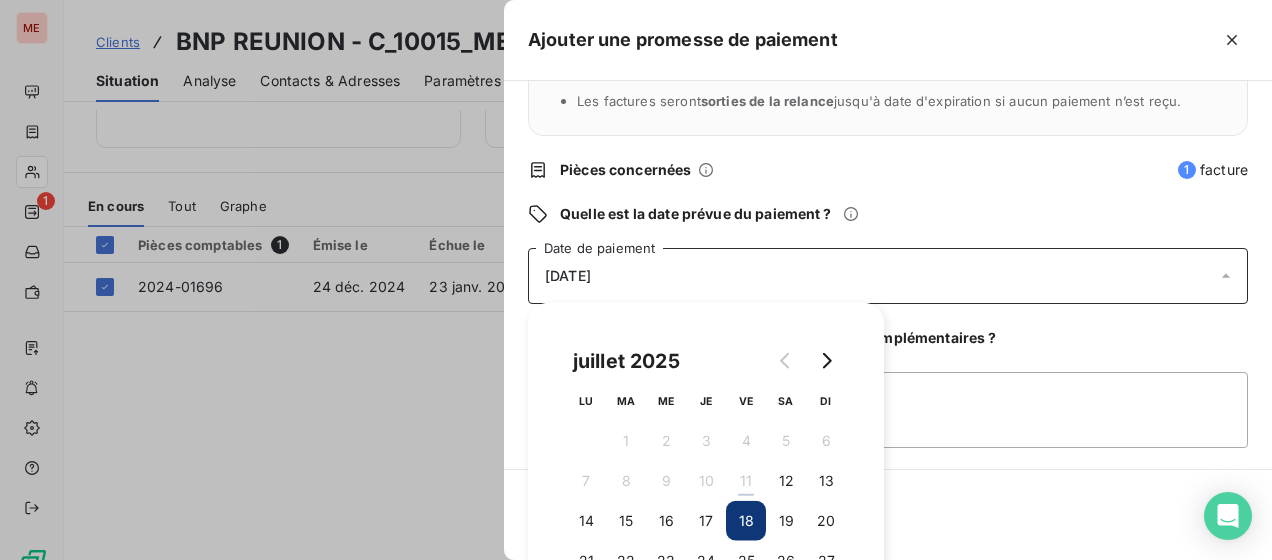 click on "Ajouter" at bounding box center [888, 514] 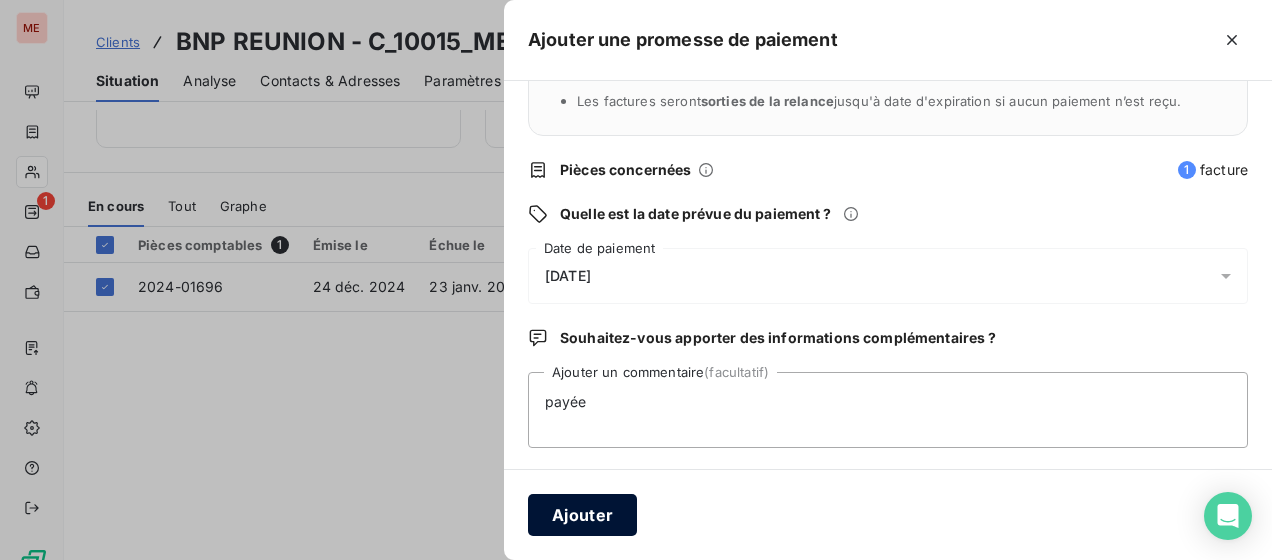click on "Ajouter" at bounding box center (582, 515) 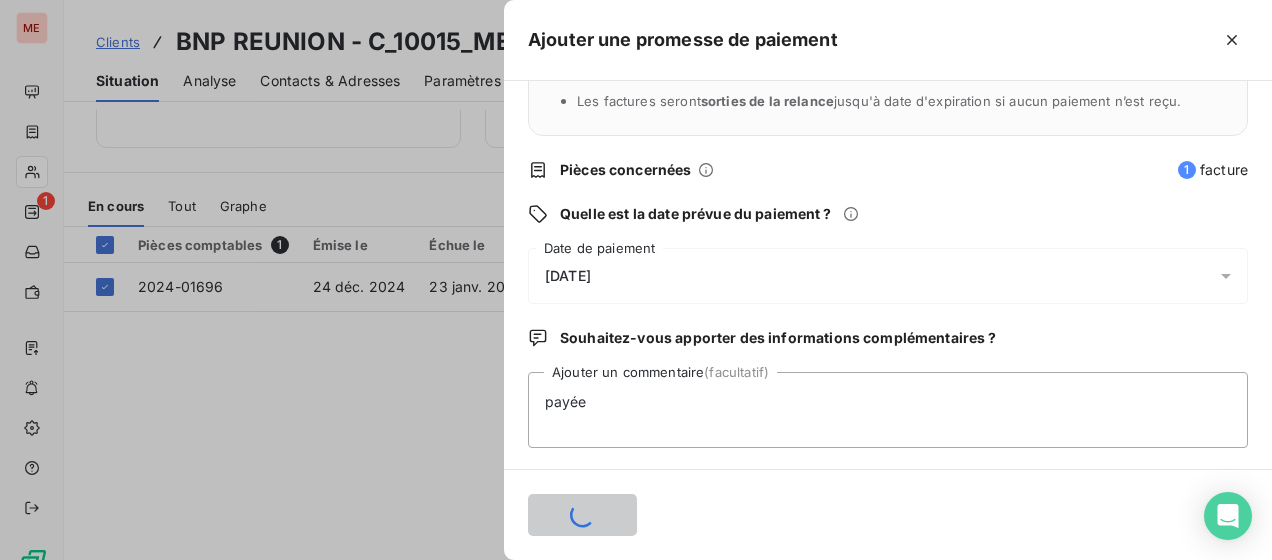 type 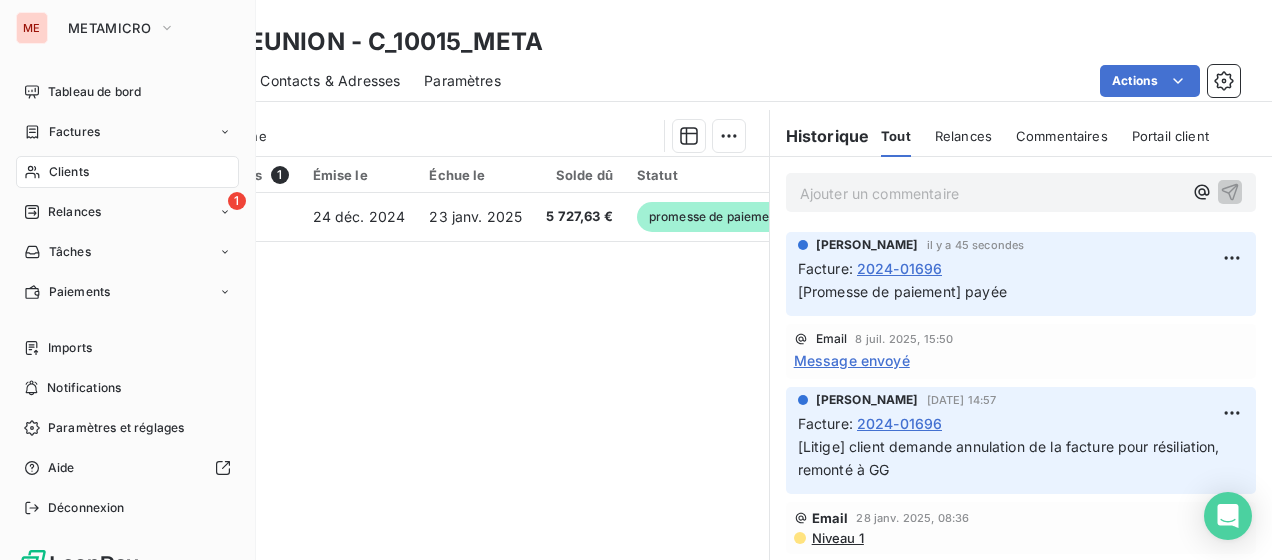 click on "Clients" at bounding box center [127, 172] 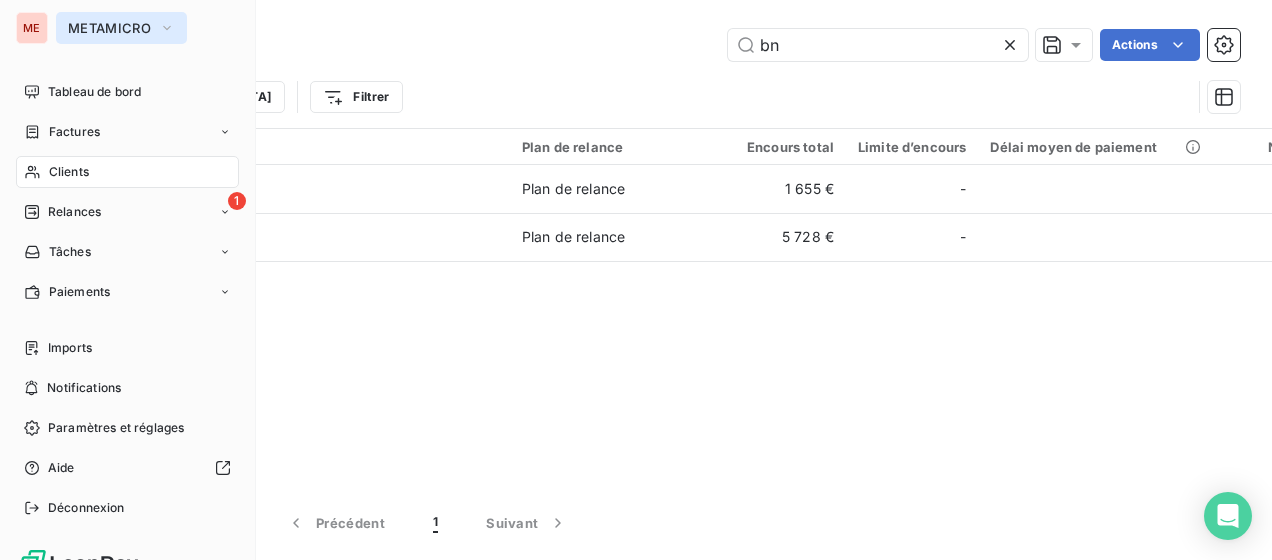 click on "METAMICRO" at bounding box center [121, 28] 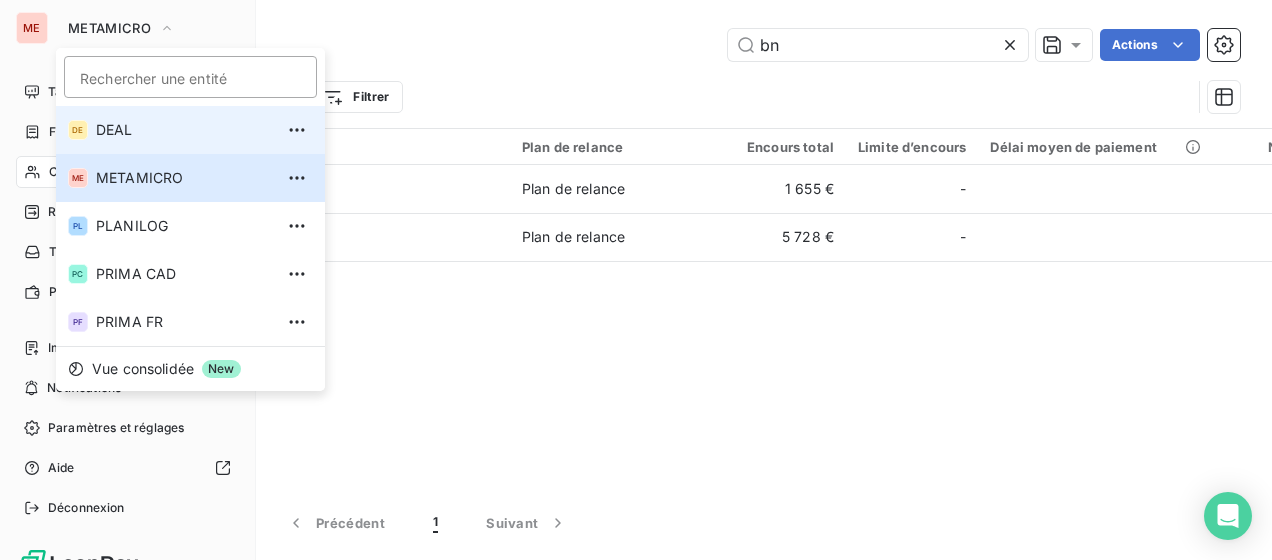 click on "DEAL" at bounding box center [184, 130] 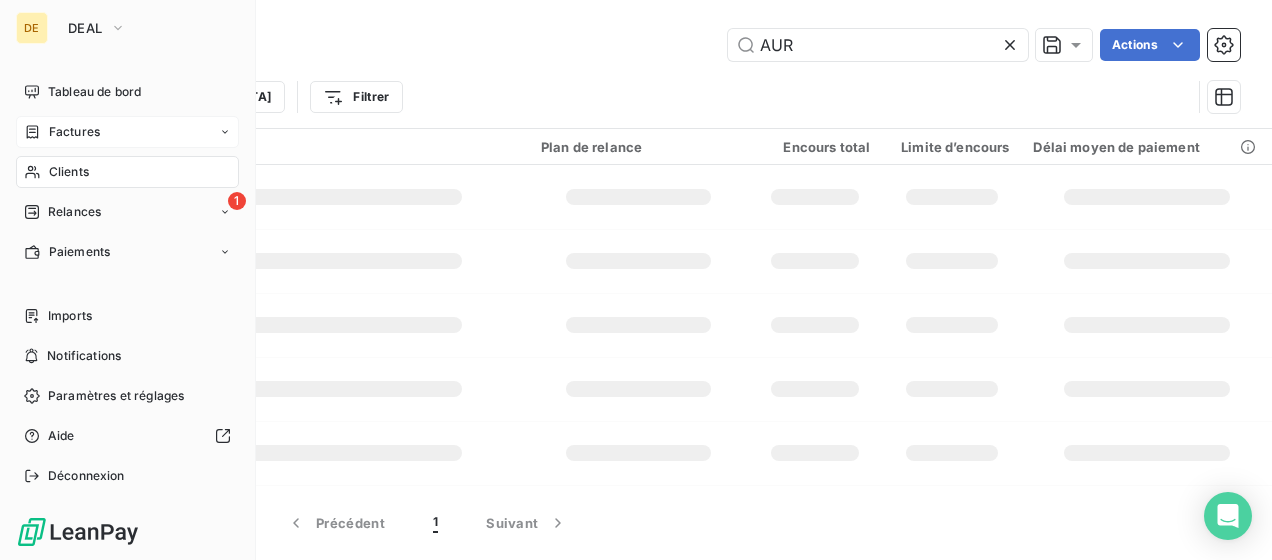 type on "AUR" 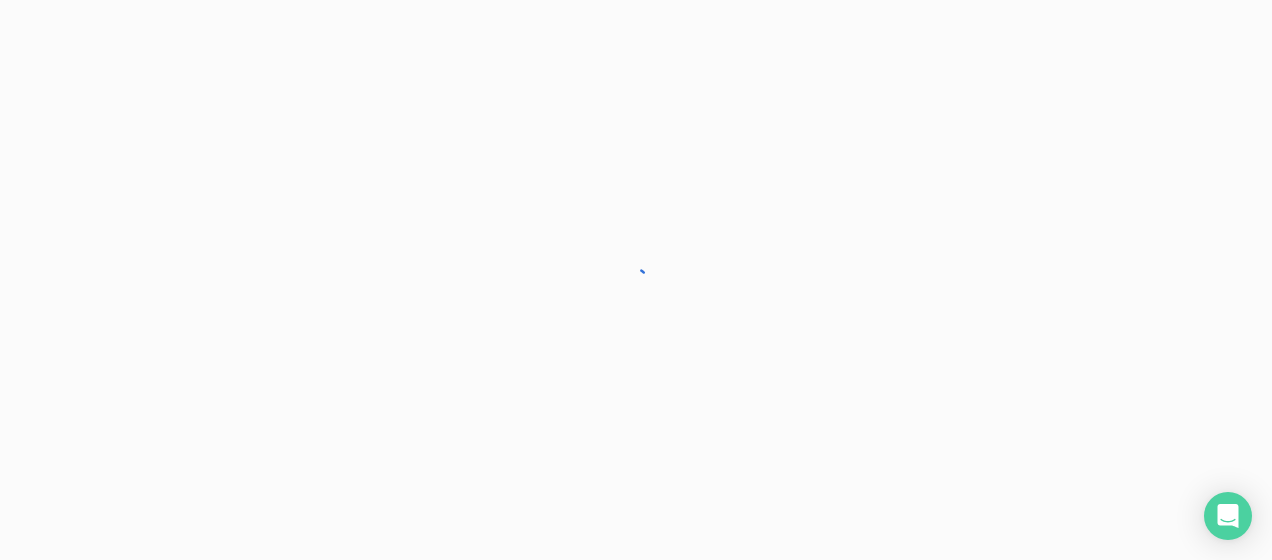 scroll, scrollTop: 0, scrollLeft: 0, axis: both 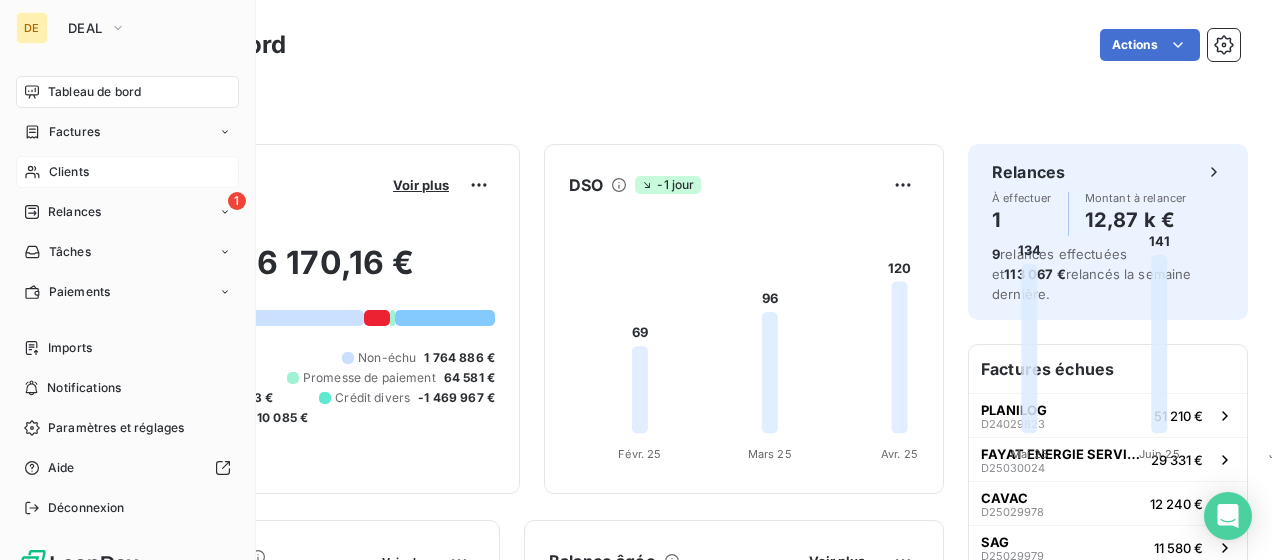 click on "Clients" at bounding box center [127, 172] 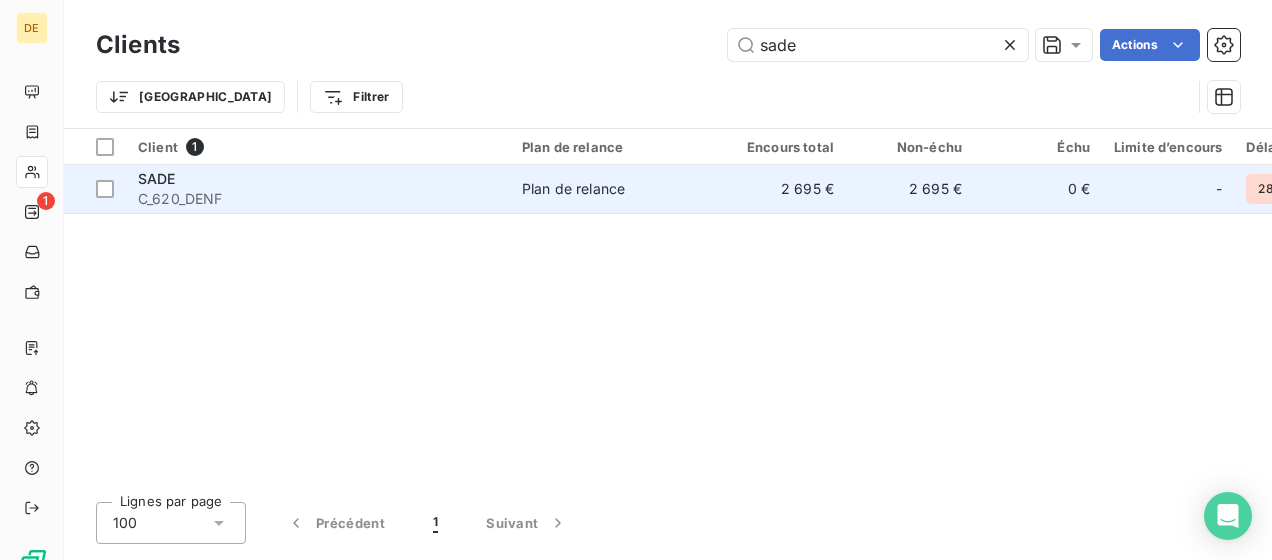 type on "sade" 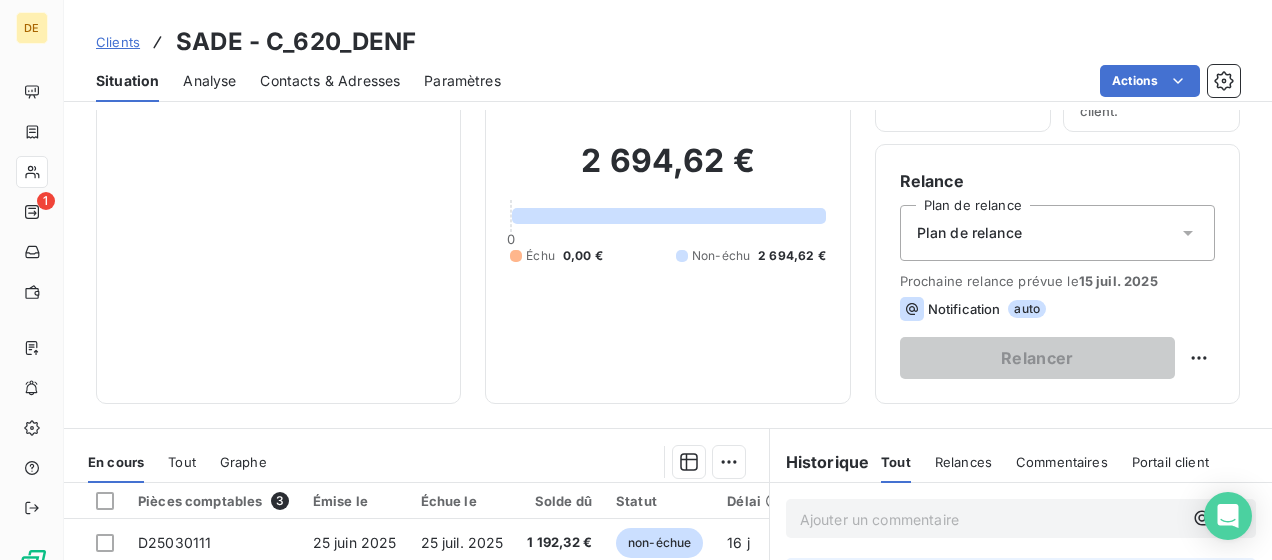 scroll, scrollTop: 300, scrollLeft: 0, axis: vertical 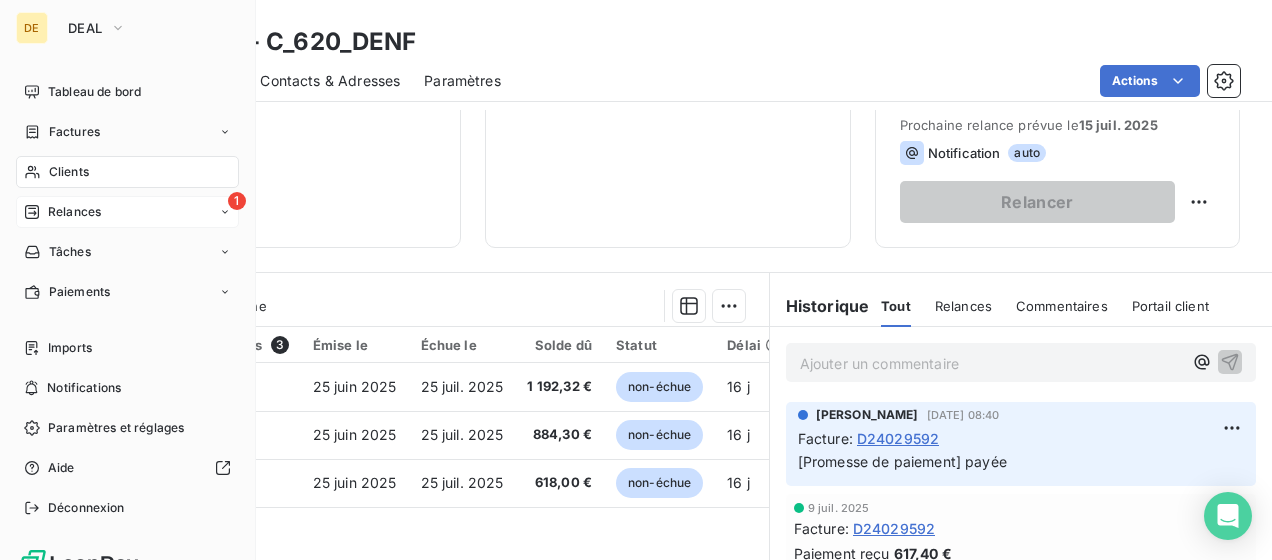 click on "Relances" at bounding box center (74, 212) 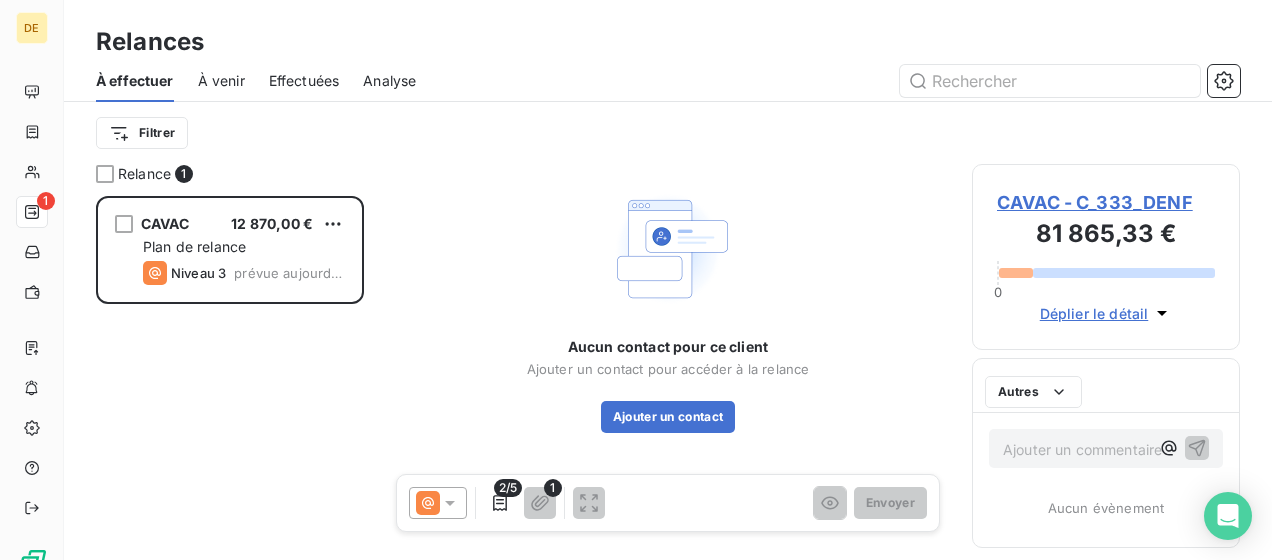 scroll, scrollTop: 16, scrollLeft: 16, axis: both 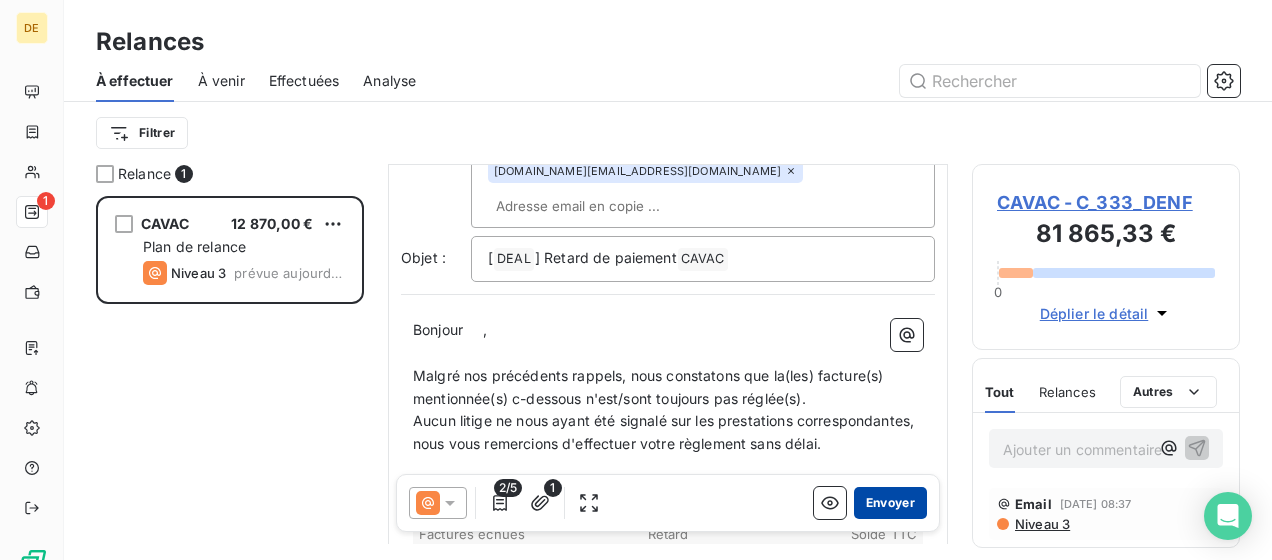 click on "Envoyer" at bounding box center (890, 503) 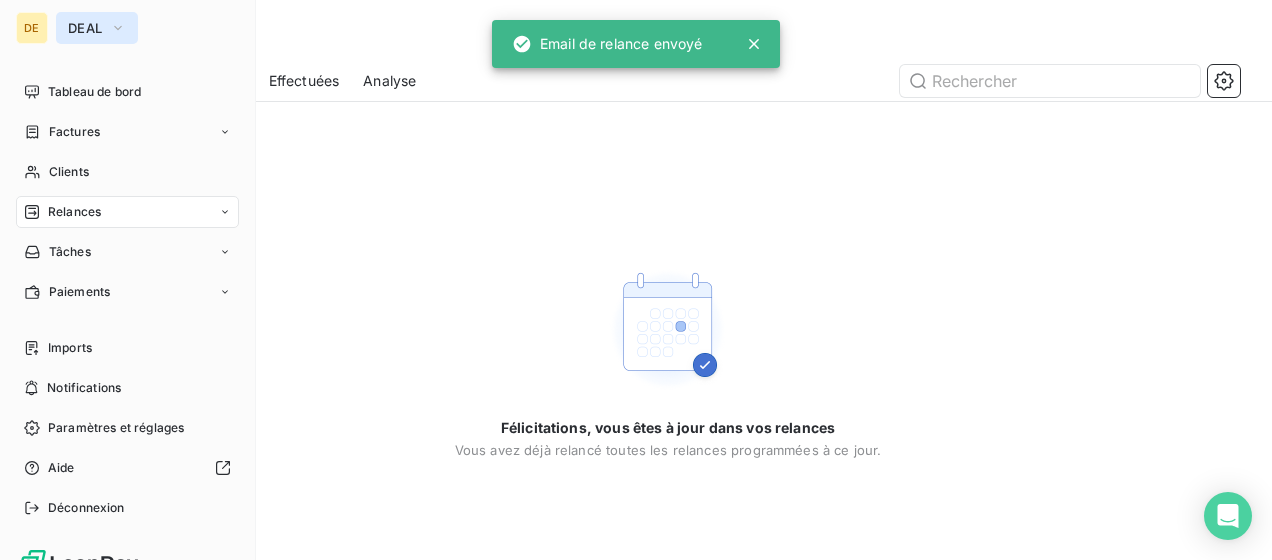 click on "DEAL" at bounding box center (85, 28) 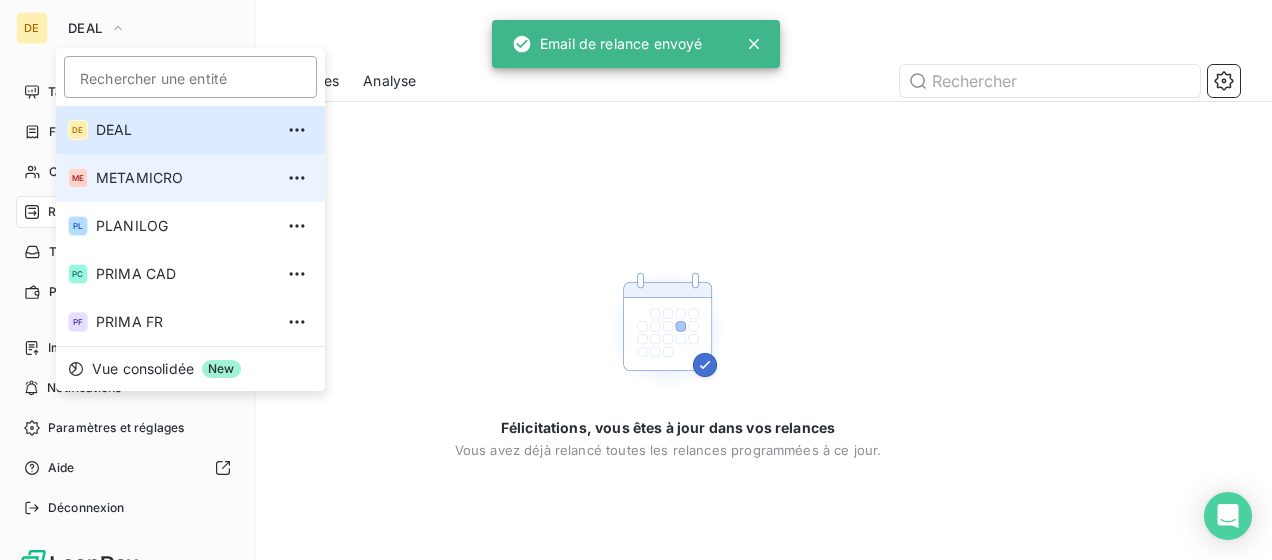 click on "METAMICRO" at bounding box center (184, 178) 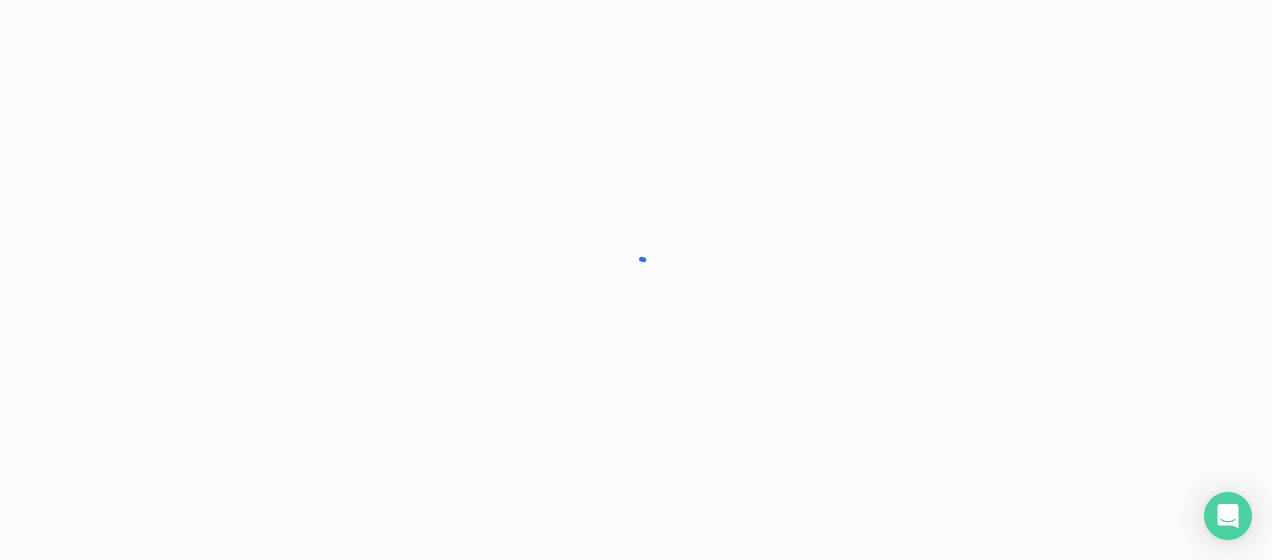 scroll, scrollTop: 0, scrollLeft: 0, axis: both 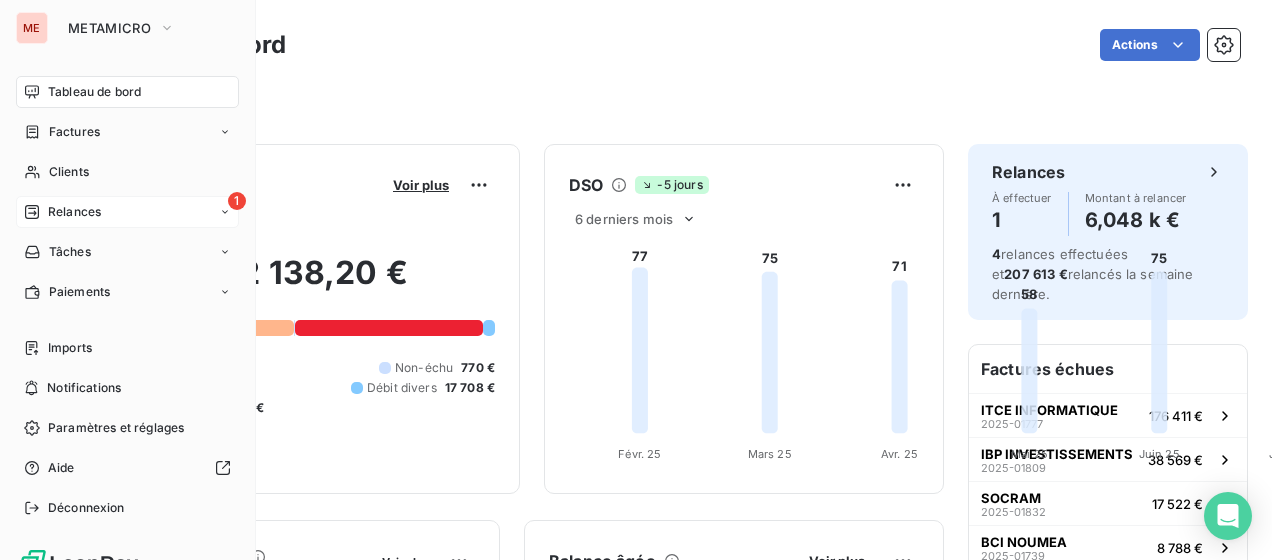 click on "Relances" at bounding box center [74, 212] 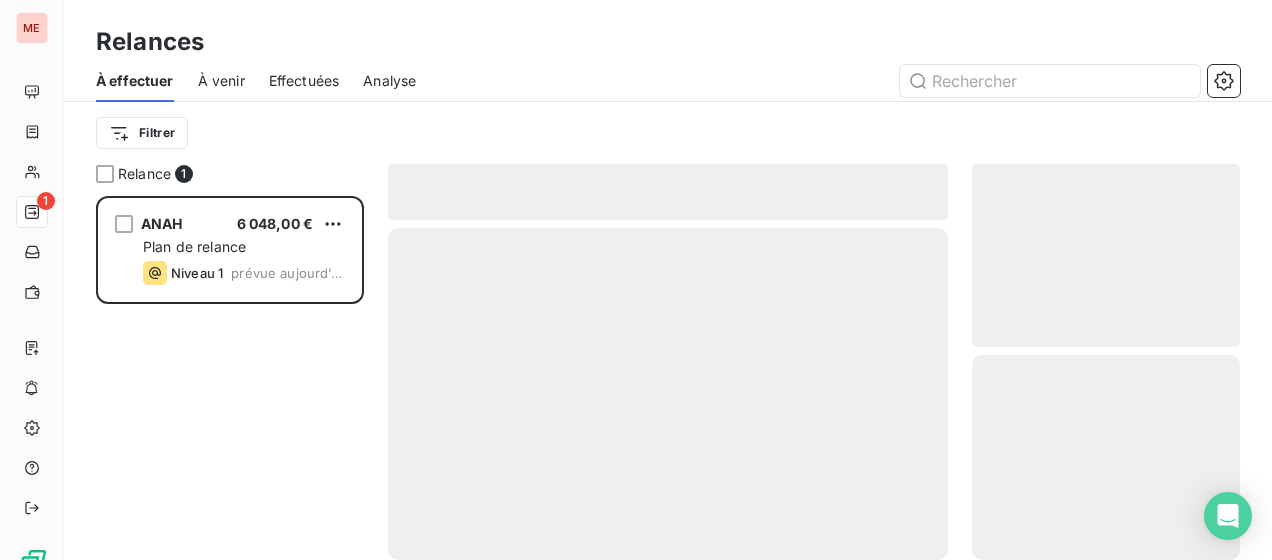 scroll, scrollTop: 16, scrollLeft: 16, axis: both 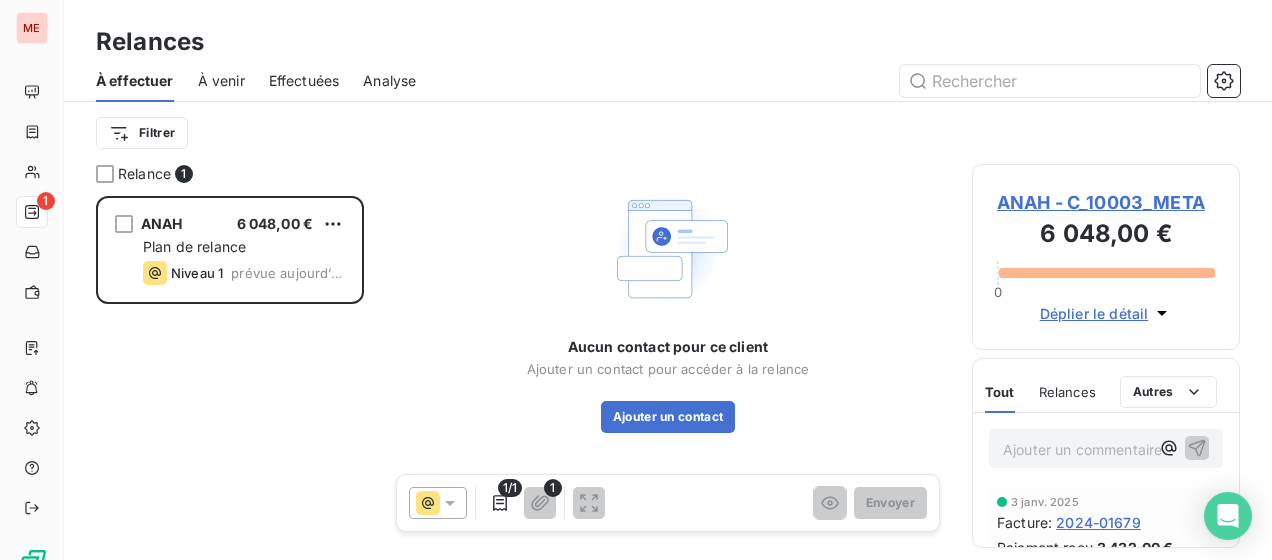 click on "ANAH - C_10003_META" at bounding box center [1106, 202] 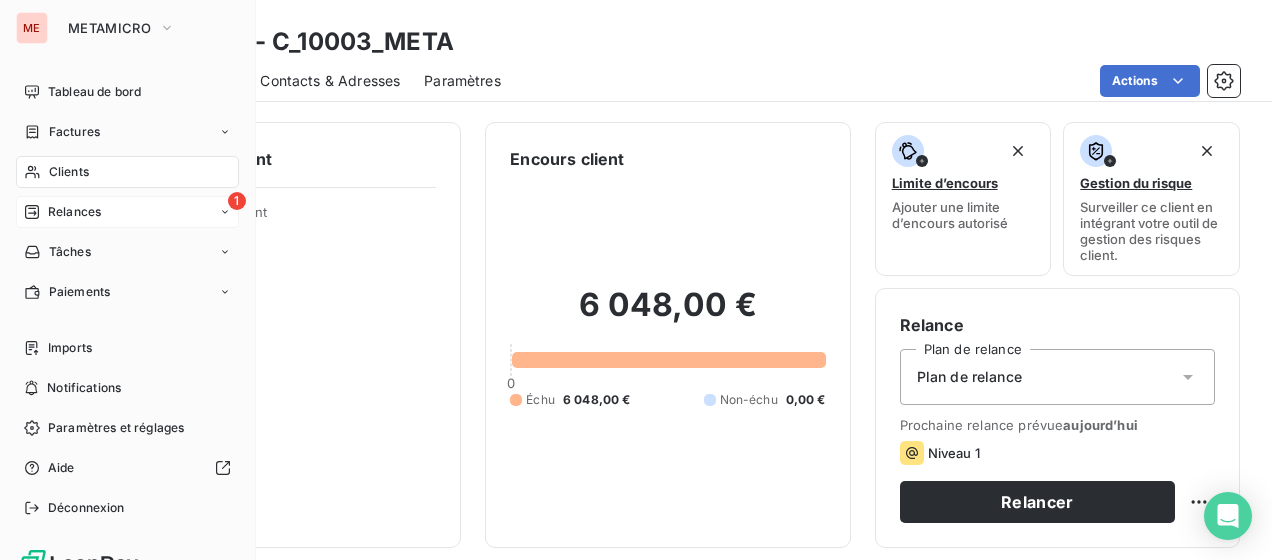 click on "Relances" at bounding box center [74, 212] 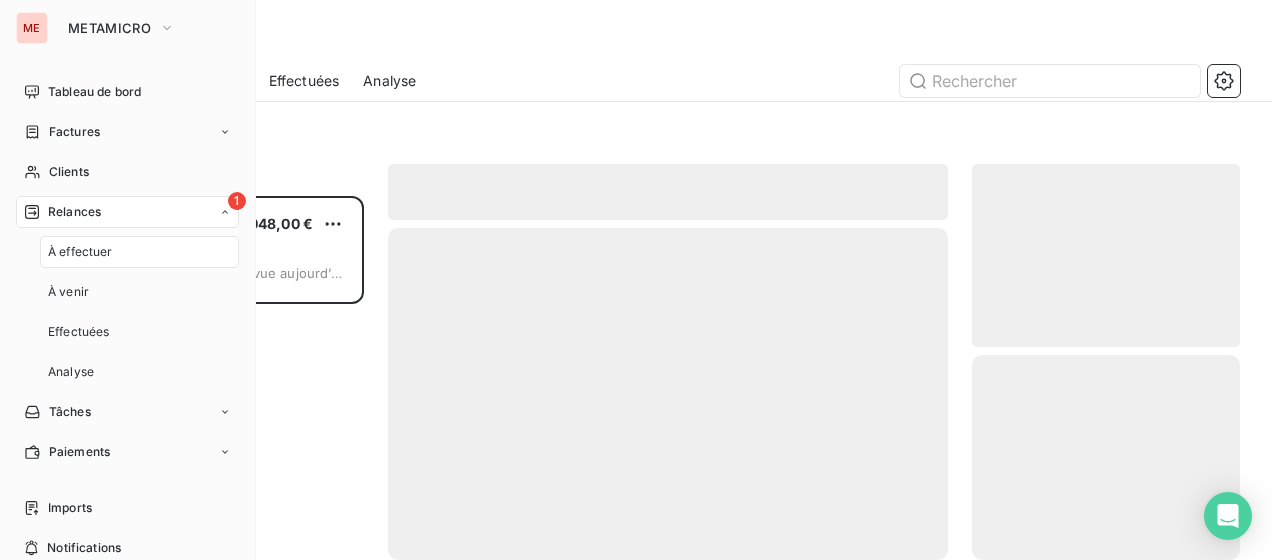 scroll, scrollTop: 16, scrollLeft: 16, axis: both 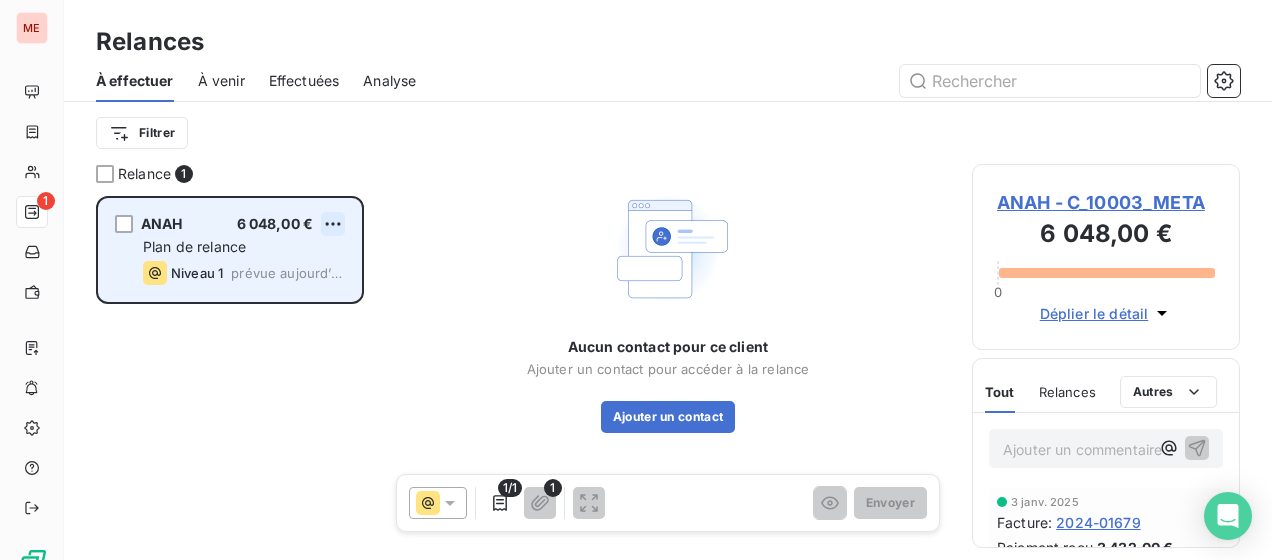 click on "ME 1 Relances À effectuer À venir Effectuées Analyse Filtrer Relance 1 ANAH 6 048,00 € Plan de relance Niveau 1 prévue [DATE] Aucun contact pour ce client Ajouter un contact pour accéder à la relance Ajouter un contact 1/1 1 Envoyer ANAH - C_10003_META 6 048,00 € 0 Déplier le détail Tout Relances Commentaires Portail client Tout Relances Autres Ajouter un commentaire ﻿ [DATE] Facture  : 2024-01679 Paiement reçu 3 432,00 € [DATE] Facture  : 2023-01442 Paiement reçu 13 082,88 € Email [DATE] 10:13 Echec Niveau 3 [DATE] Facture  : 2024-01658 Paiement reçu 13 082,88 € [DATE] Facture  : 2023-01253 Paiement reçu 20 592,00 € [DATE] Facture  : 2023-01402 Paiement reçu 2 574,00 € [DATE] Facture  : Facture n° 2023-01402 C_10003_META Paiement reçu 2 574,00 € [DATE] Facture  : ANAH Paiement reçu 14 586,00 € [DATE] Facture  : 2023-01180 Paiement reçu 2 916,72 € [DATE] Facture  :  :" at bounding box center [636, 280] 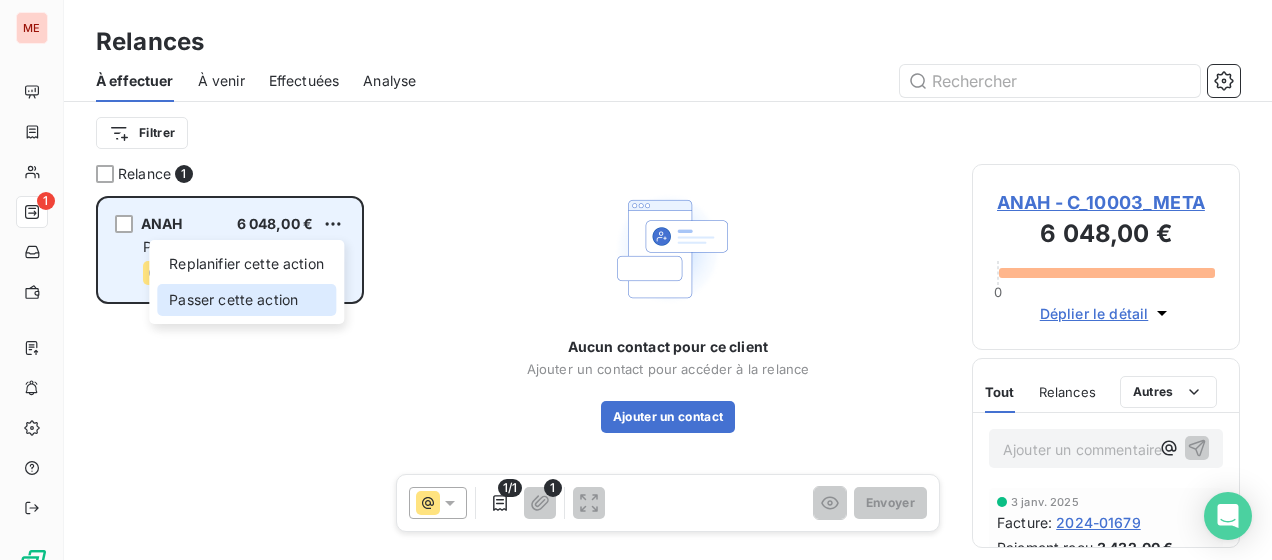 click on "Passer cette action" at bounding box center [246, 300] 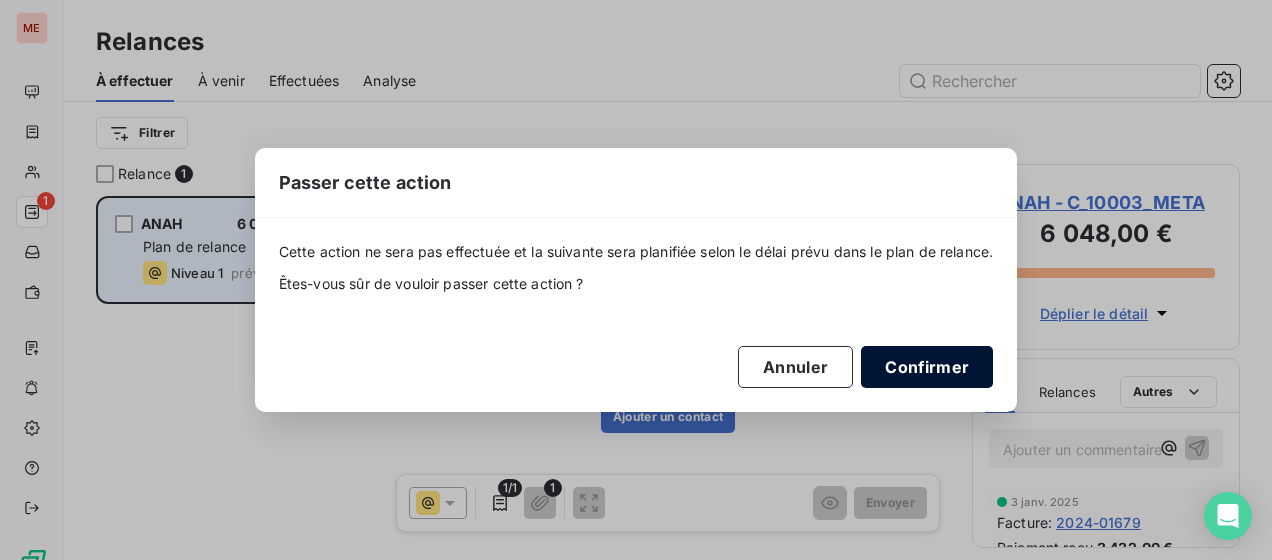 click on "Confirmer" at bounding box center (927, 367) 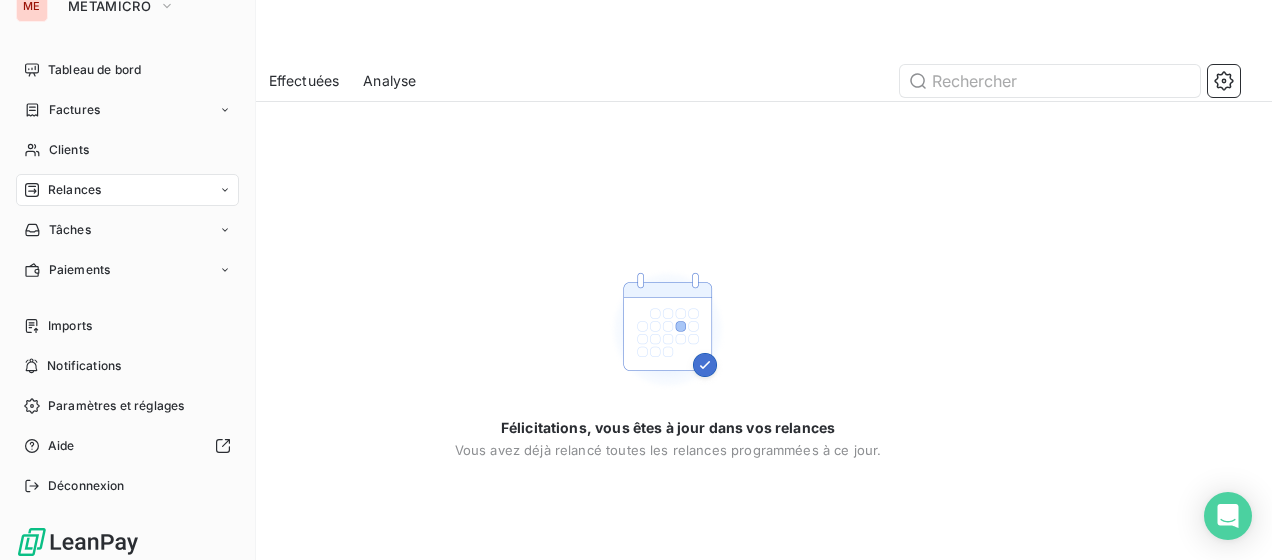 scroll, scrollTop: 32, scrollLeft: 0, axis: vertical 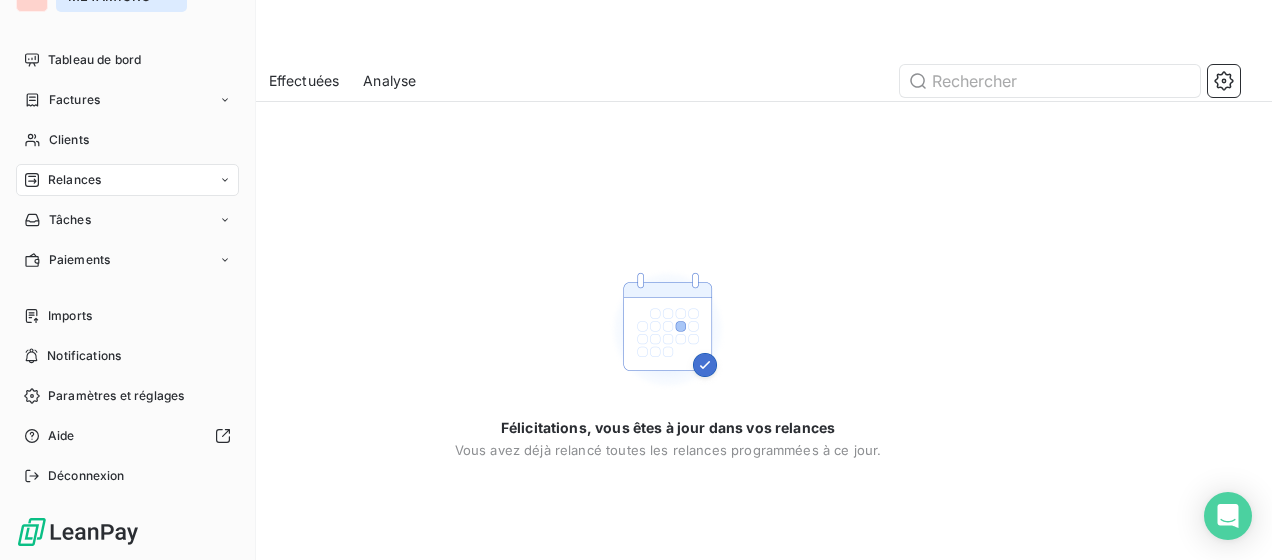 click on "METAMICRO" at bounding box center (121, -4) 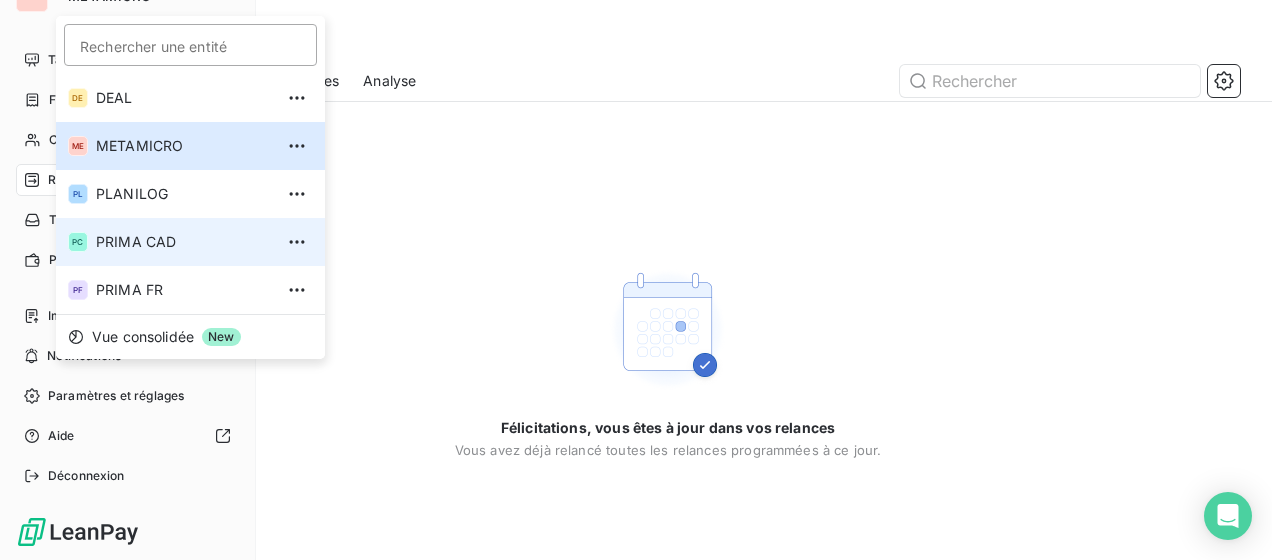 click on "PC PRIMA CAD" at bounding box center [190, 242] 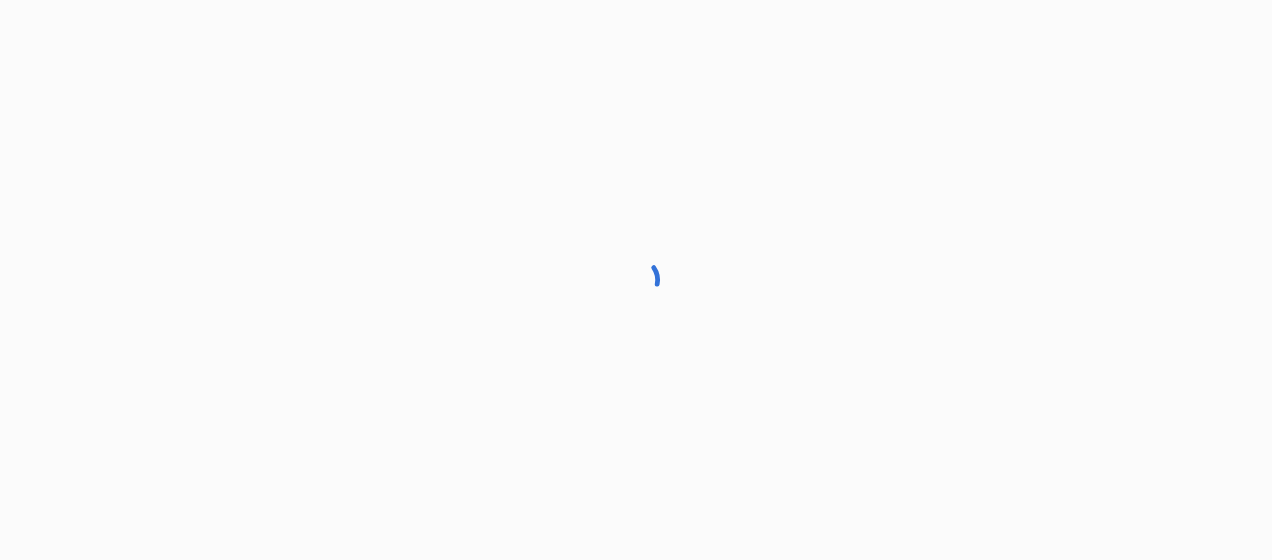 scroll, scrollTop: 0, scrollLeft: 0, axis: both 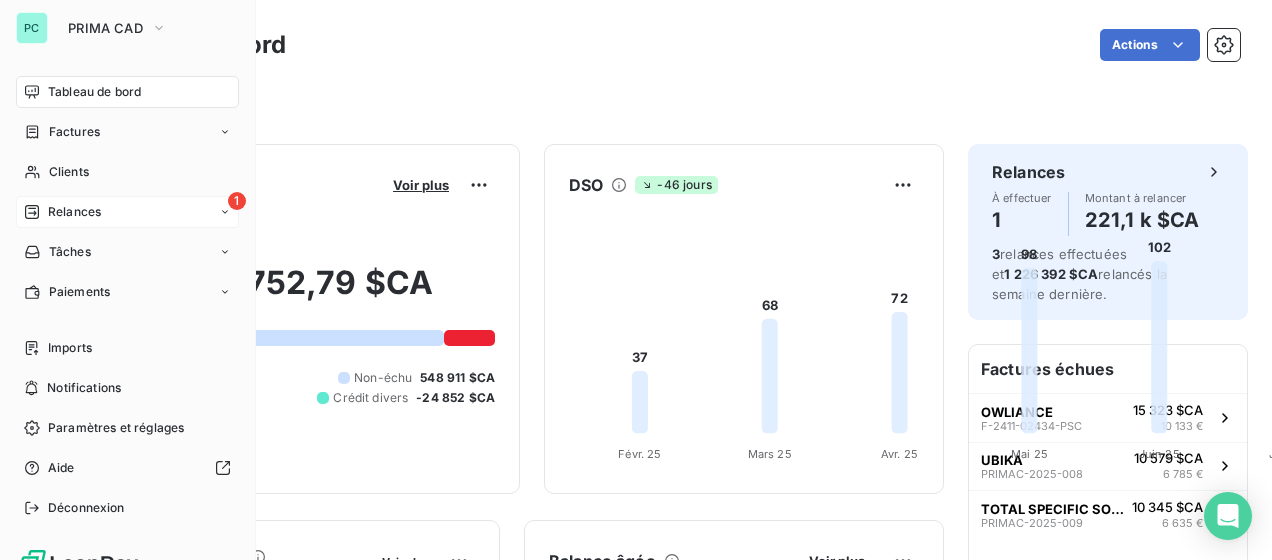 click on "1 Relances" at bounding box center [127, 212] 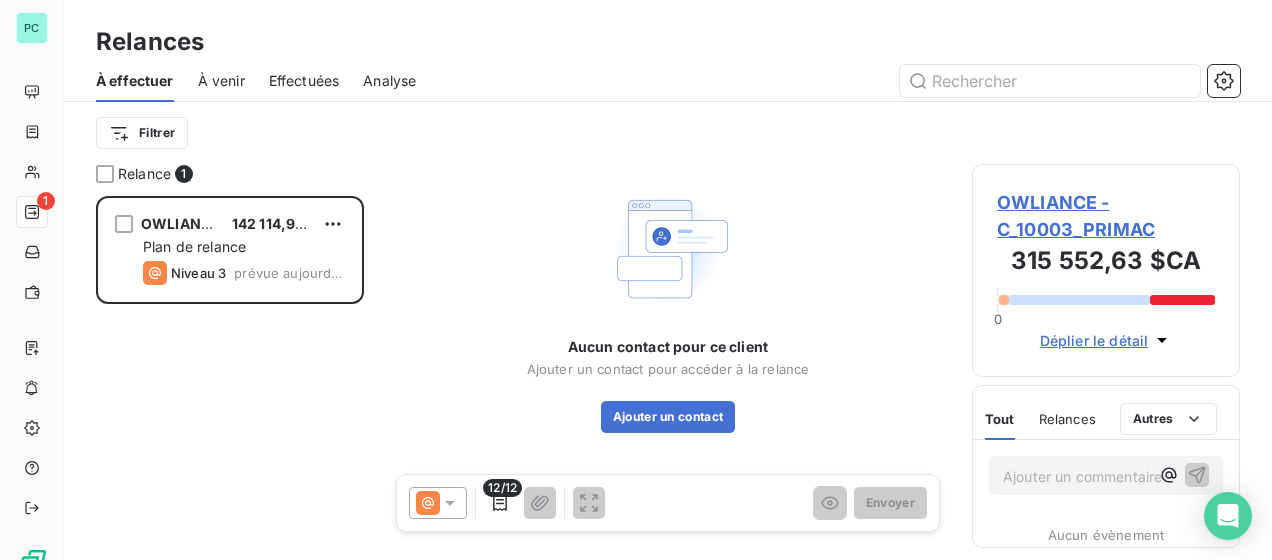 scroll, scrollTop: 16, scrollLeft: 16, axis: both 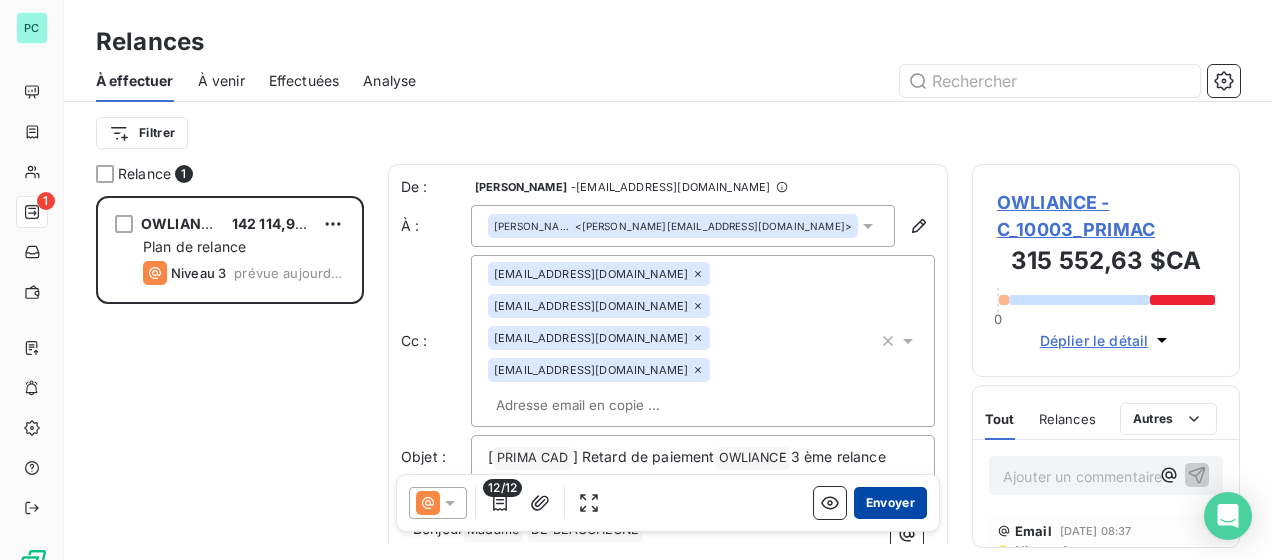 click on "Envoyer" at bounding box center (890, 503) 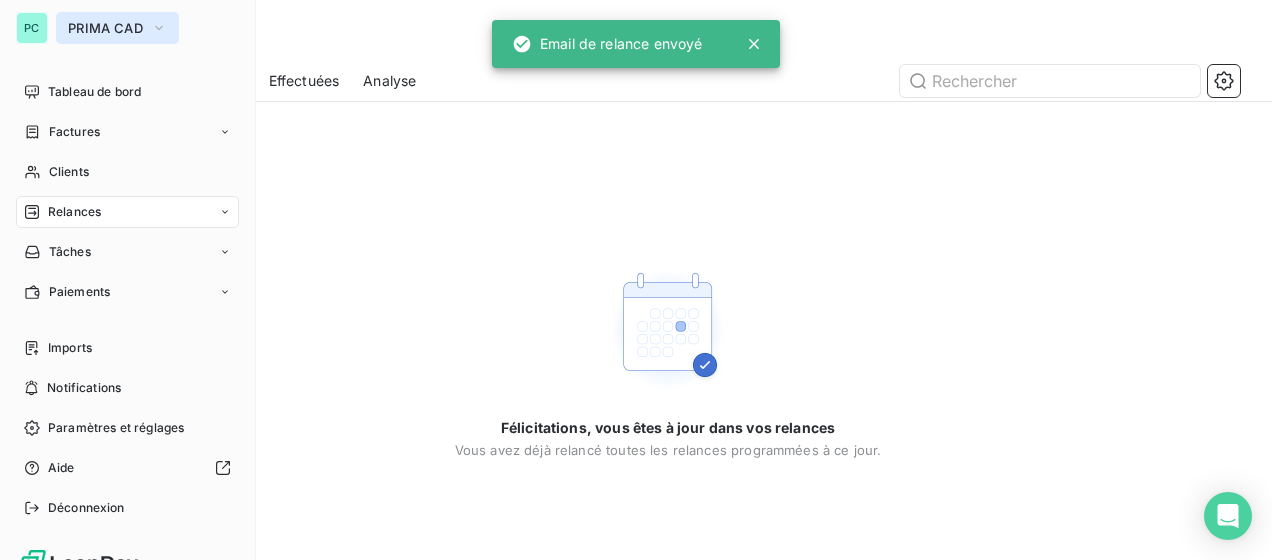 click on "PRIMA CAD" at bounding box center (117, 28) 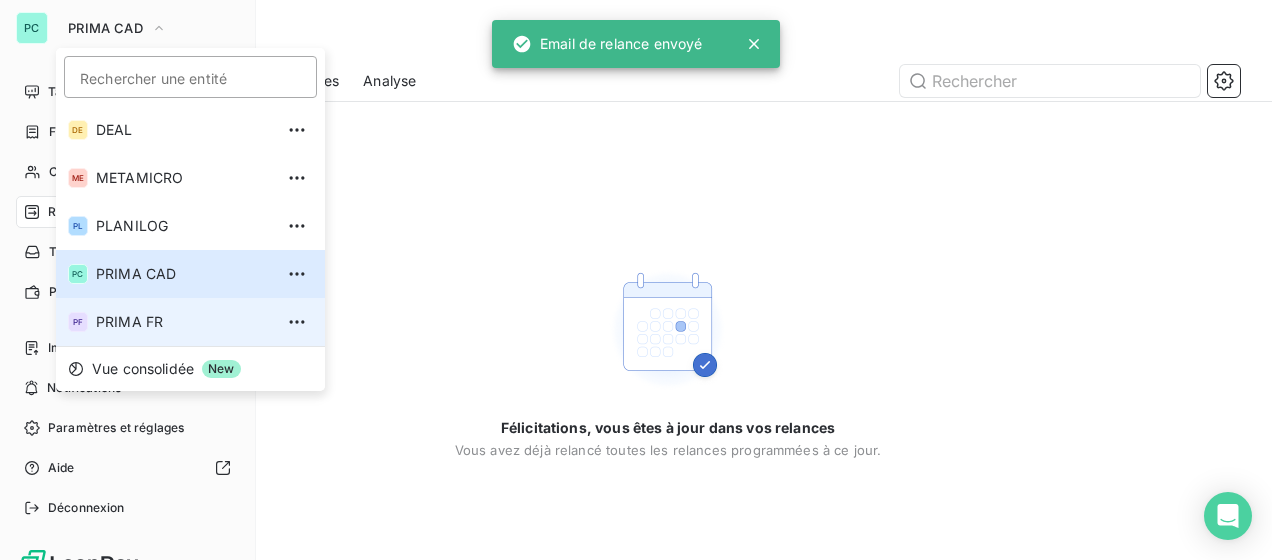 click on "PRIMA FR" at bounding box center [184, 322] 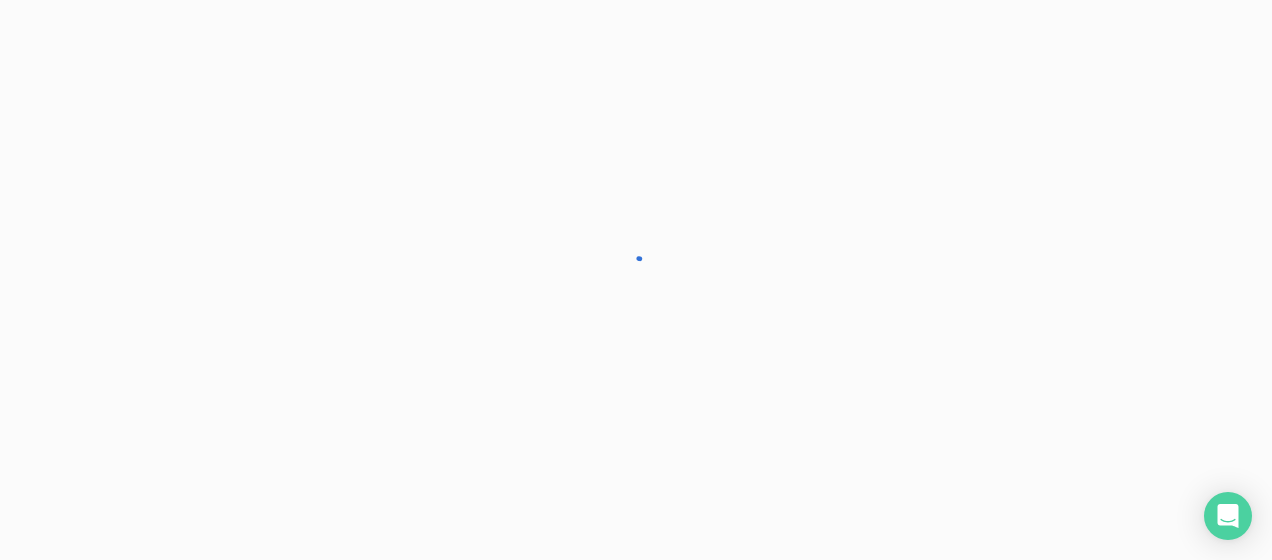scroll, scrollTop: 0, scrollLeft: 0, axis: both 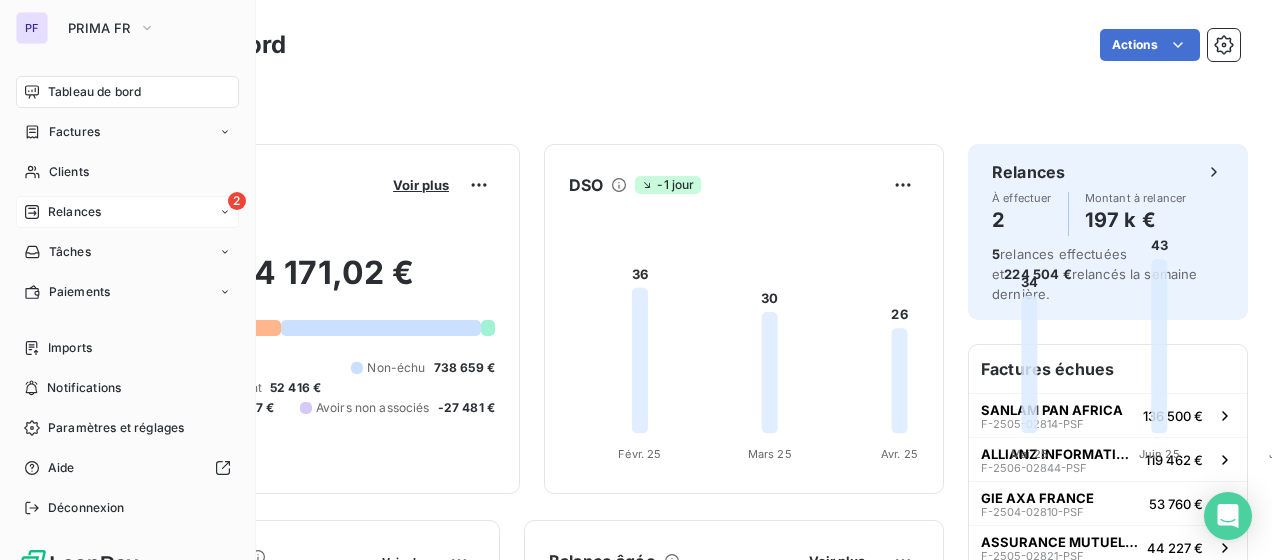 click on "Relances" at bounding box center [62, 212] 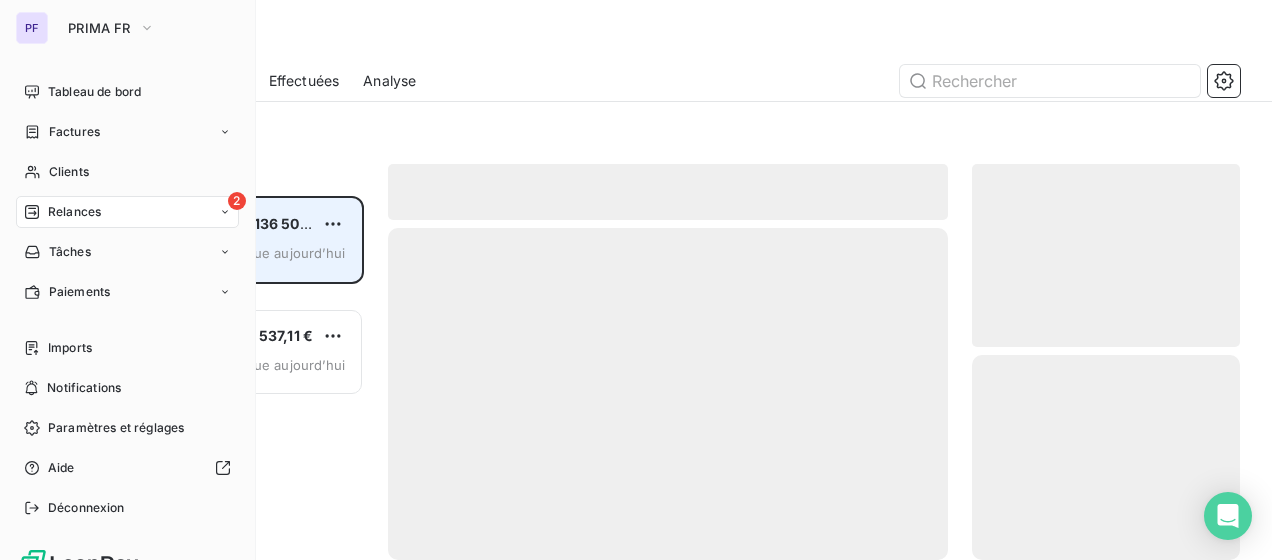 scroll, scrollTop: 16, scrollLeft: 16, axis: both 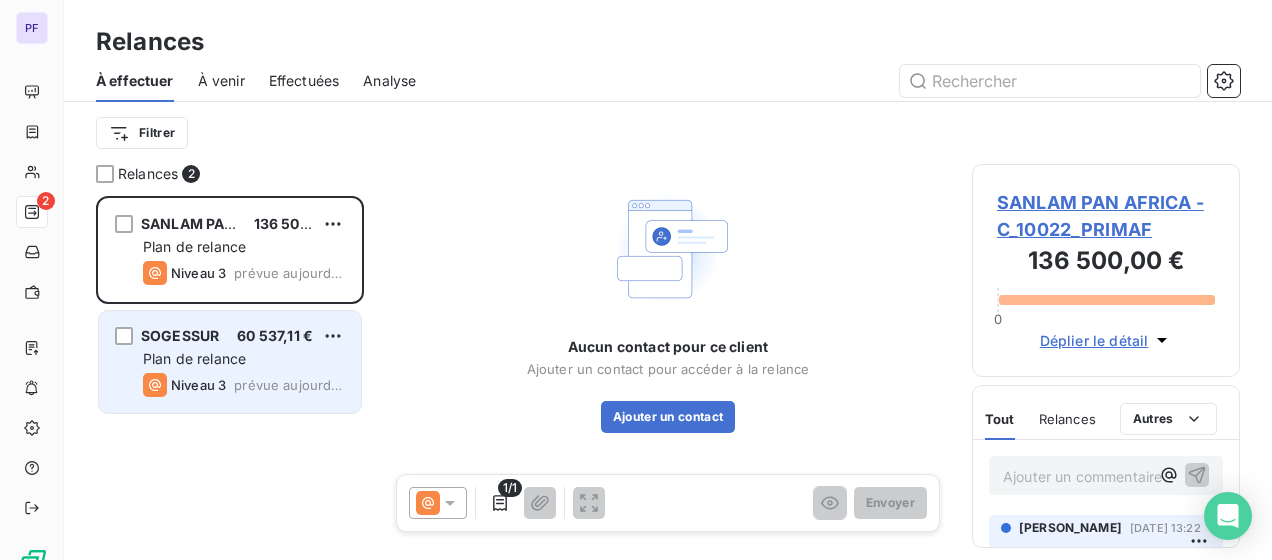 click on "Plan de relance" at bounding box center (244, 359) 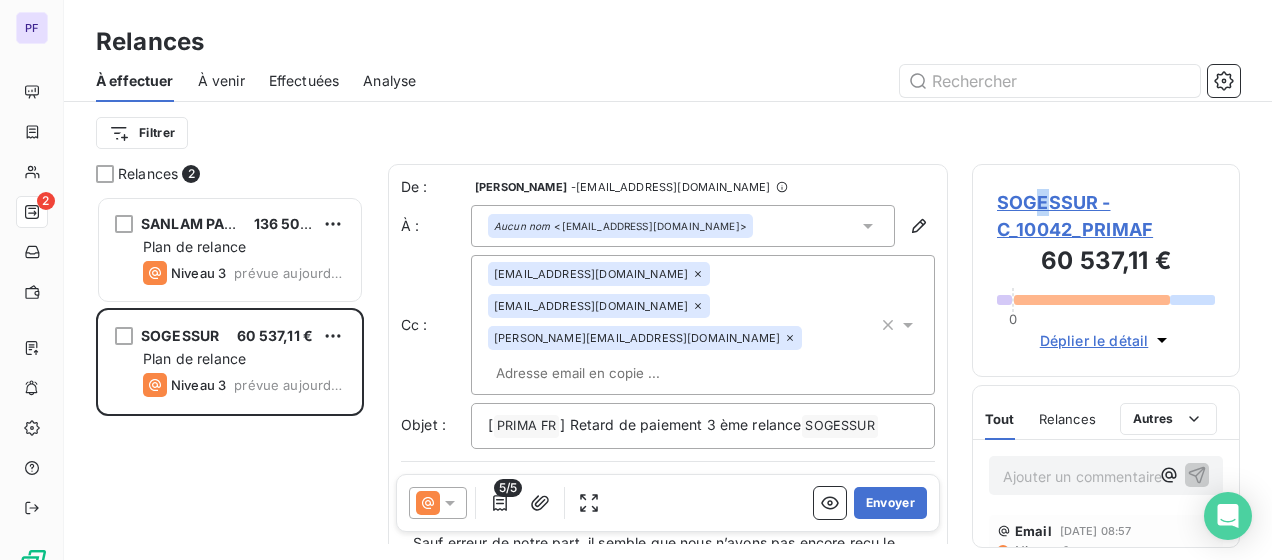 click on "SOGESSUR - C_10042_PRIMAF" at bounding box center [1106, 216] 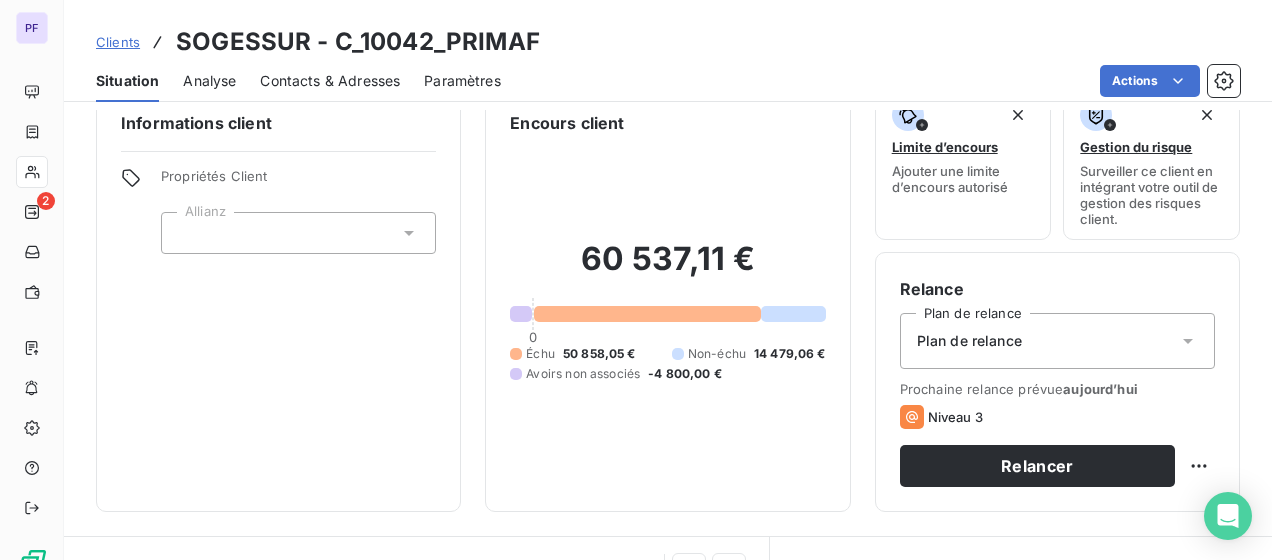 scroll, scrollTop: 0, scrollLeft: 0, axis: both 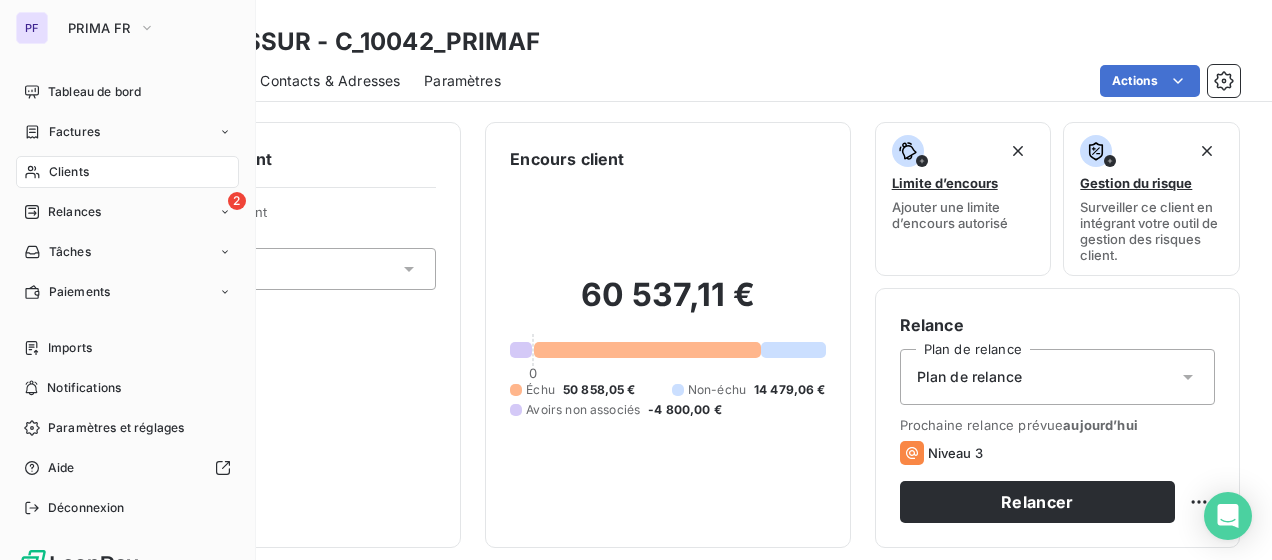 click on "Tableau de bord Factures Clients 2 Relances Tâches Paiements" at bounding box center (127, 192) 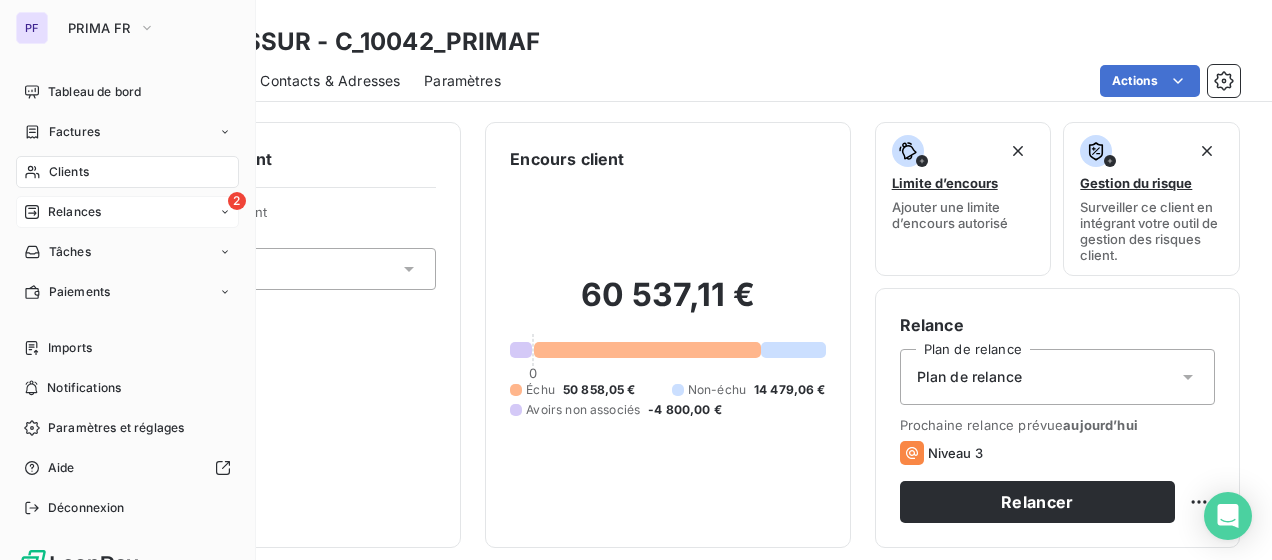 click on "Relances" at bounding box center (74, 212) 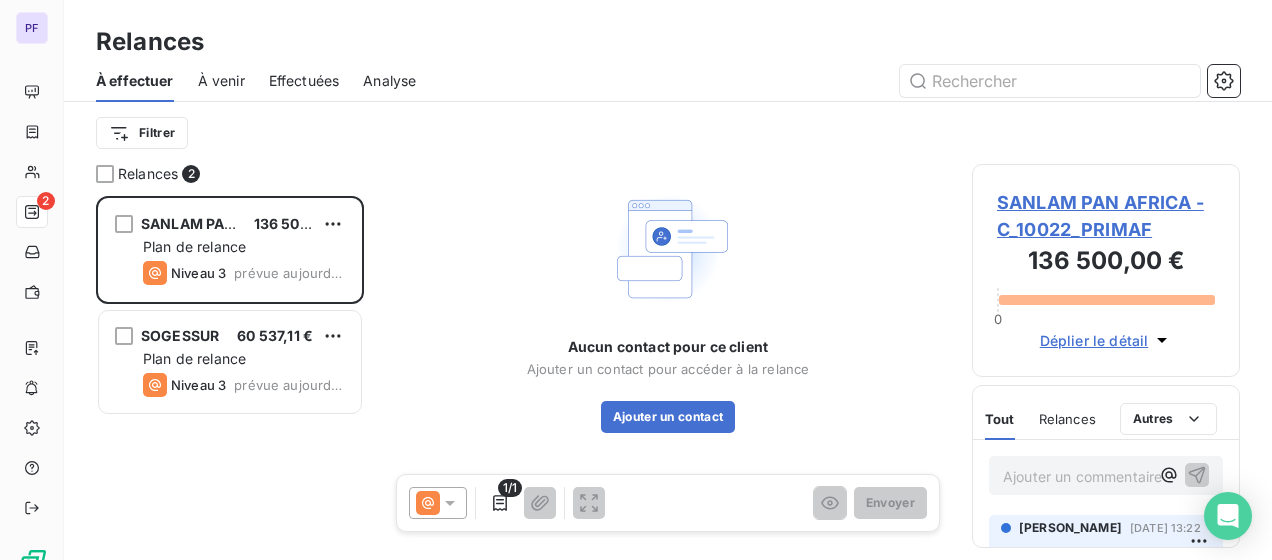 scroll, scrollTop: 16, scrollLeft: 16, axis: both 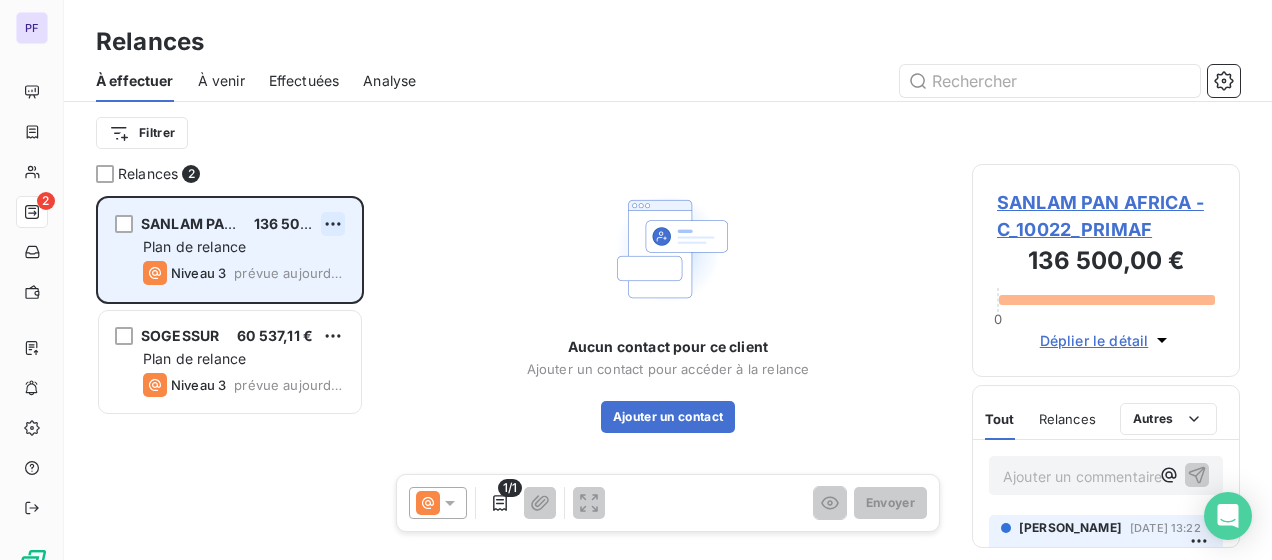 click on "PF 2 Relances À effectuer À venir Effectuées Analyse Filtrer Relances 2 SANLAM PAN AFRICA 136 500,00 € Plan de relance Niveau 3 prévue aujourd’hui SOGESSUR 60 537,11 € Plan de relance Niveau 3 prévue aujourd’hui Aucun contact pour ce client Ajouter un contact pour accéder à la relance Ajouter un contact 1/1 Envoyer SANLAM PAN AFRICA - C_10022_PRIMAF 136 500,00 € 0 Déplier le détail Tout Relances Commentaires Portail client Tout Relances Autres Ajouter un commentaire ﻿ Juliette Puybaraud 27 mai 2025, 13:22 Aram doit faire la relance 25 juil. 2024 Facture  : F-2403-02477-PSF Paiement reçu 110 000,00 € 31 mai 2023 Facture  : 4051 Paiement reçu 84 000,00 € 29 mars 2022 Facture  : 428 Paiement reçu 70 000,00 €" at bounding box center (636, 280) 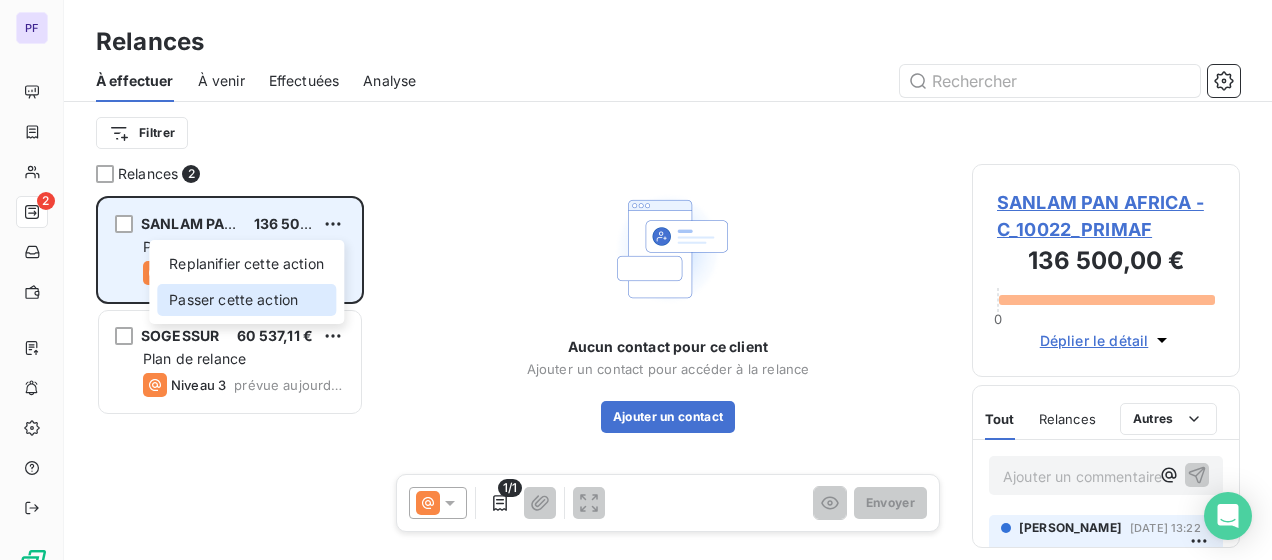 click on "Passer cette action" at bounding box center (246, 300) 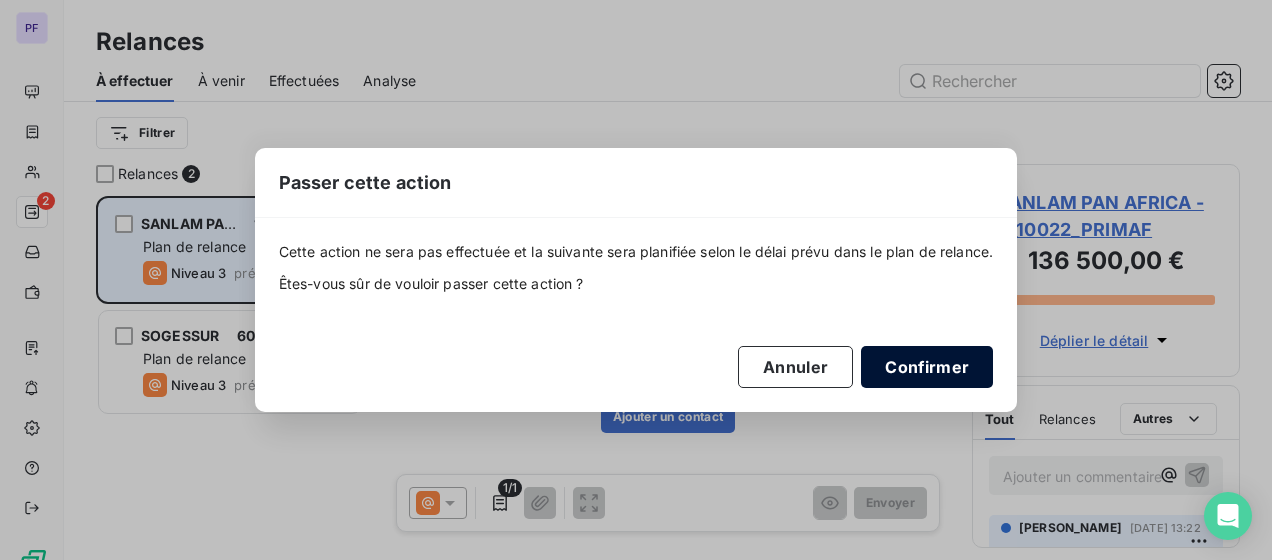 click on "Confirmer" at bounding box center (927, 367) 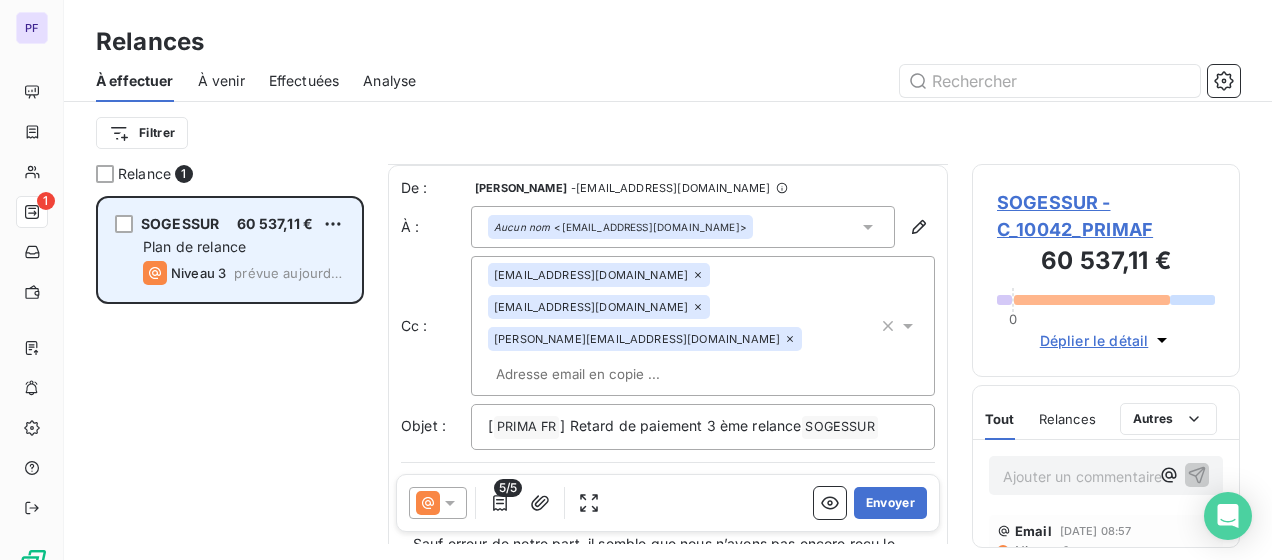 scroll, scrollTop: 2, scrollLeft: 0, axis: vertical 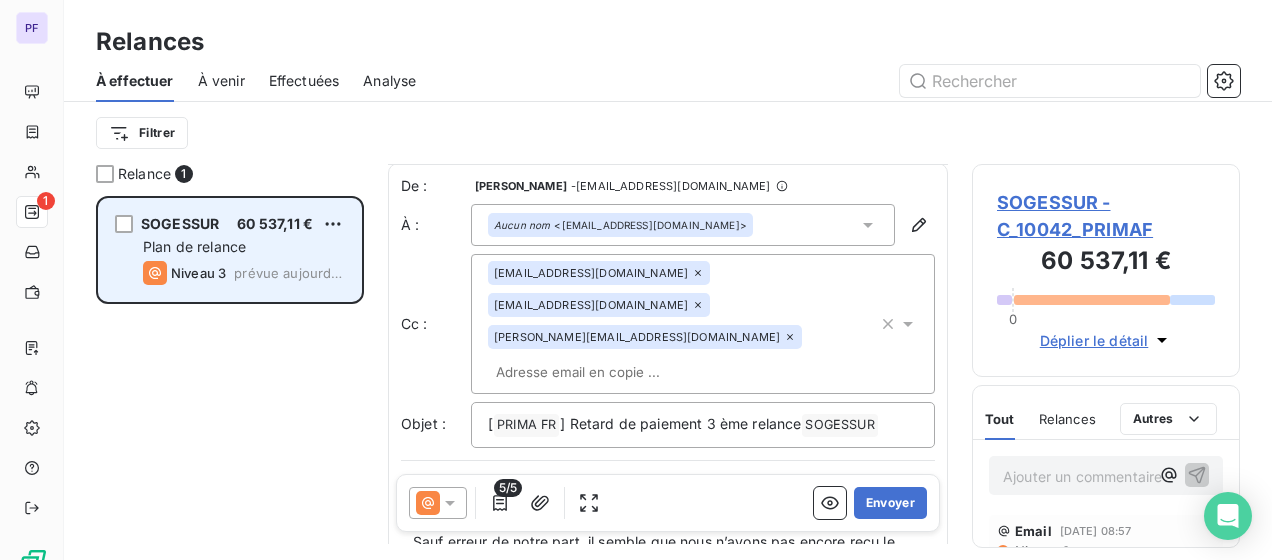 click on "Aucun nom   <pilotage.achats@socgen.com>" at bounding box center (683, 225) 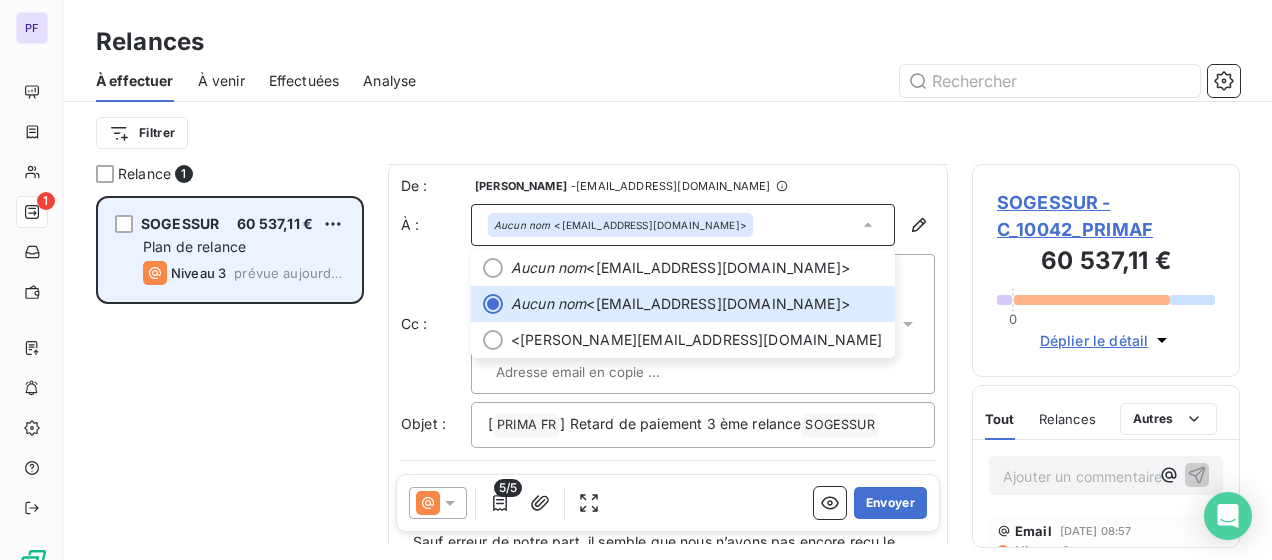 click on "facturation-fr@prima-solutions.com factures.assu@socgen.com christine.lucas-ext@socgen.com" at bounding box center (683, 324) 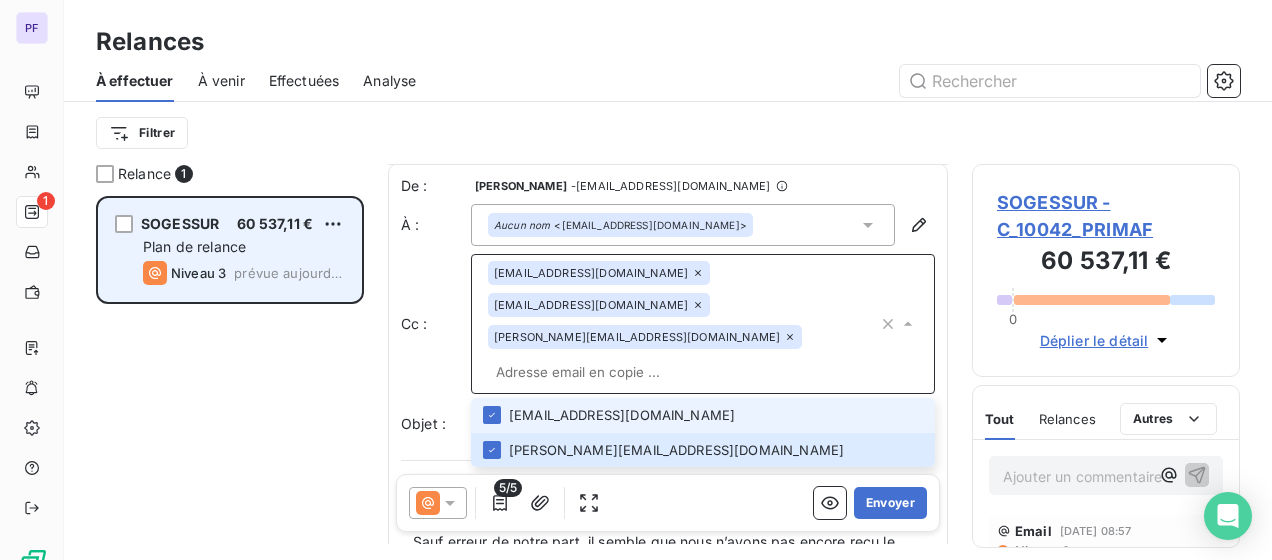 paste on "giulia.gariani@socgen.com" 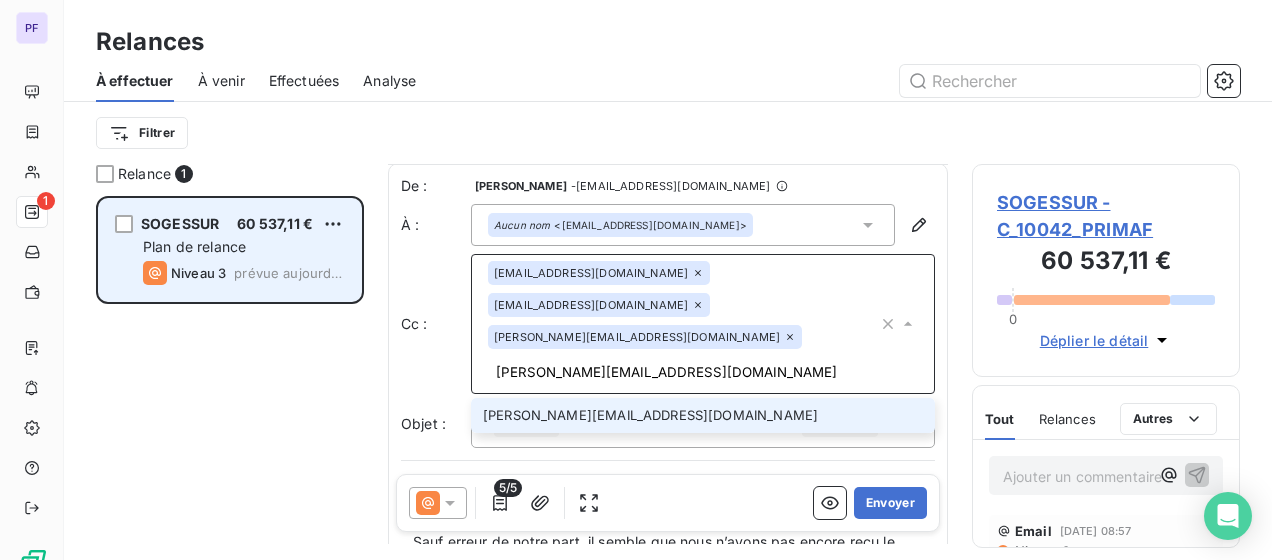 type on "giulia.gariani@socgen.com" 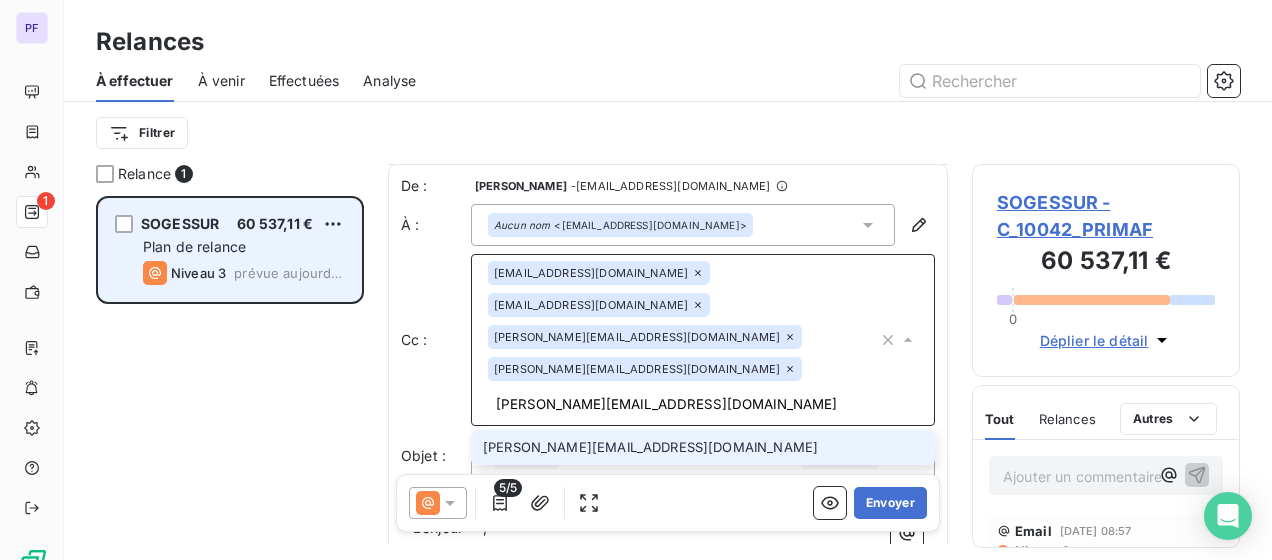 type 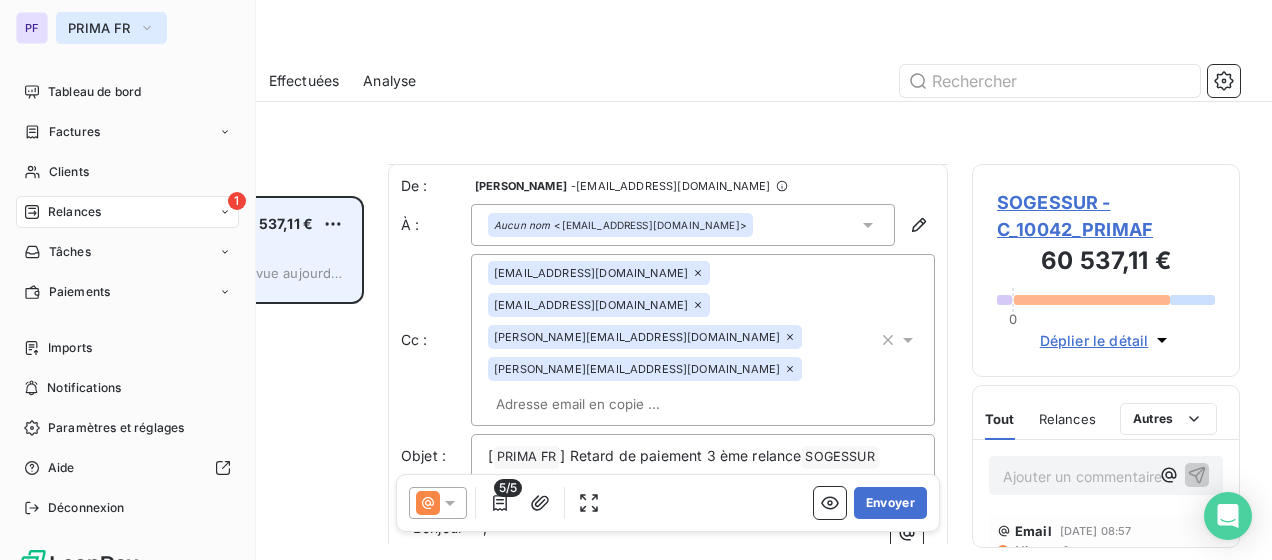 click on "PRIMA FR" at bounding box center [111, 28] 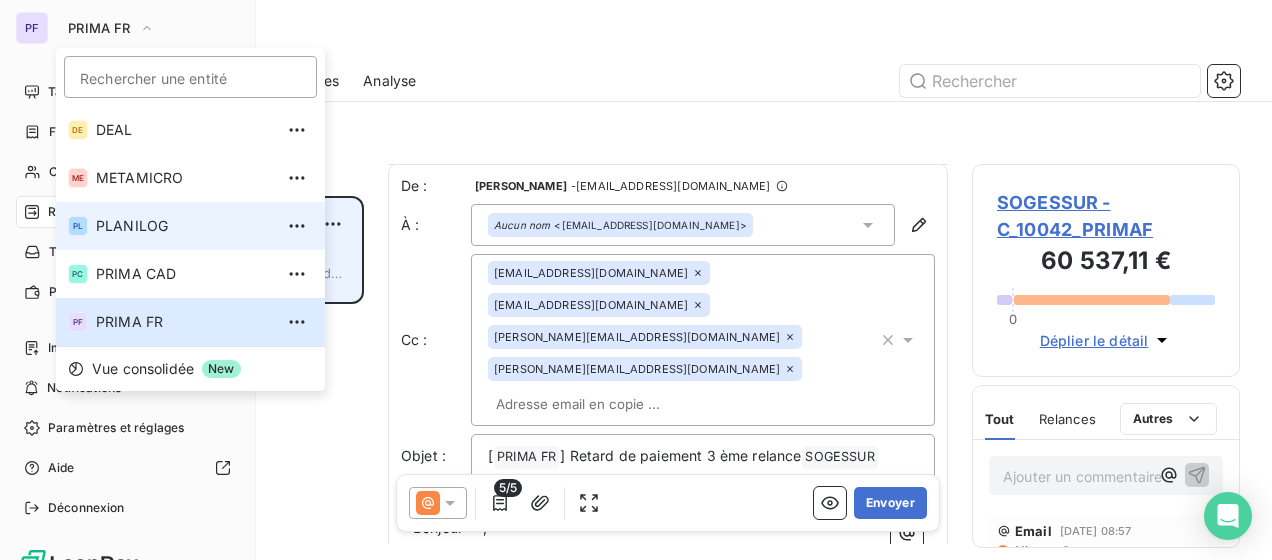 click on "PL PLANILOG" at bounding box center (190, 226) 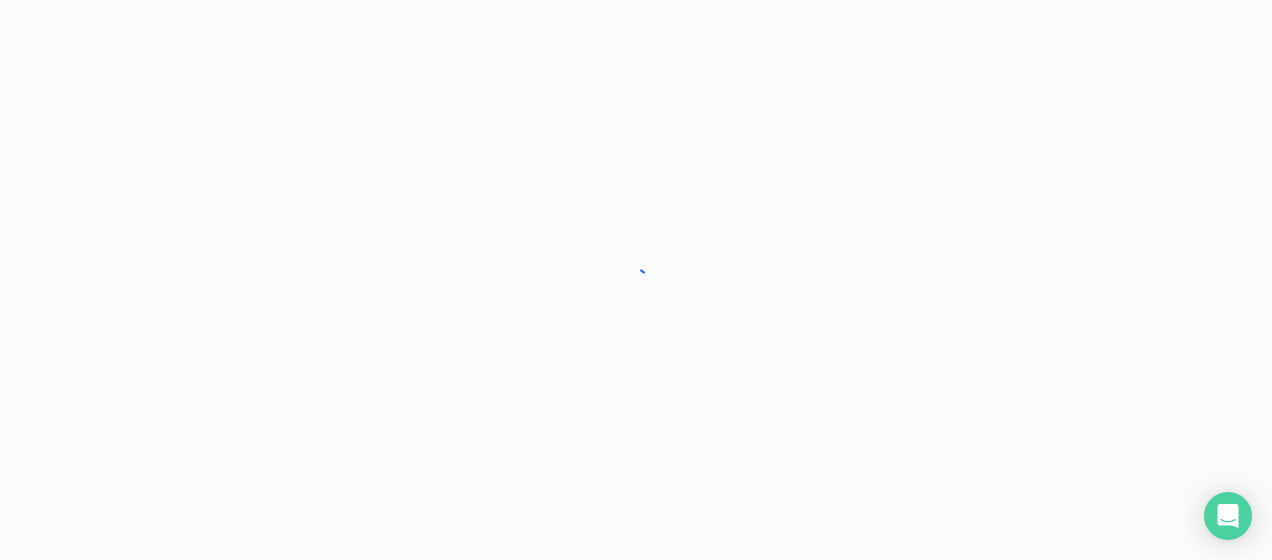 scroll, scrollTop: 0, scrollLeft: 0, axis: both 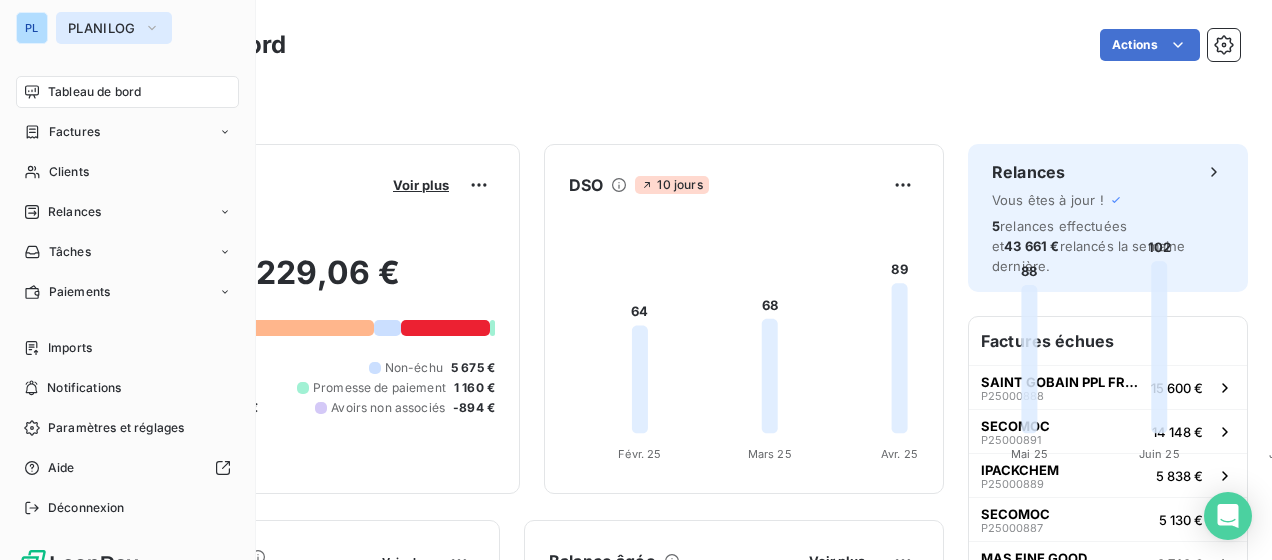 click on "PLANILOG" at bounding box center (102, 28) 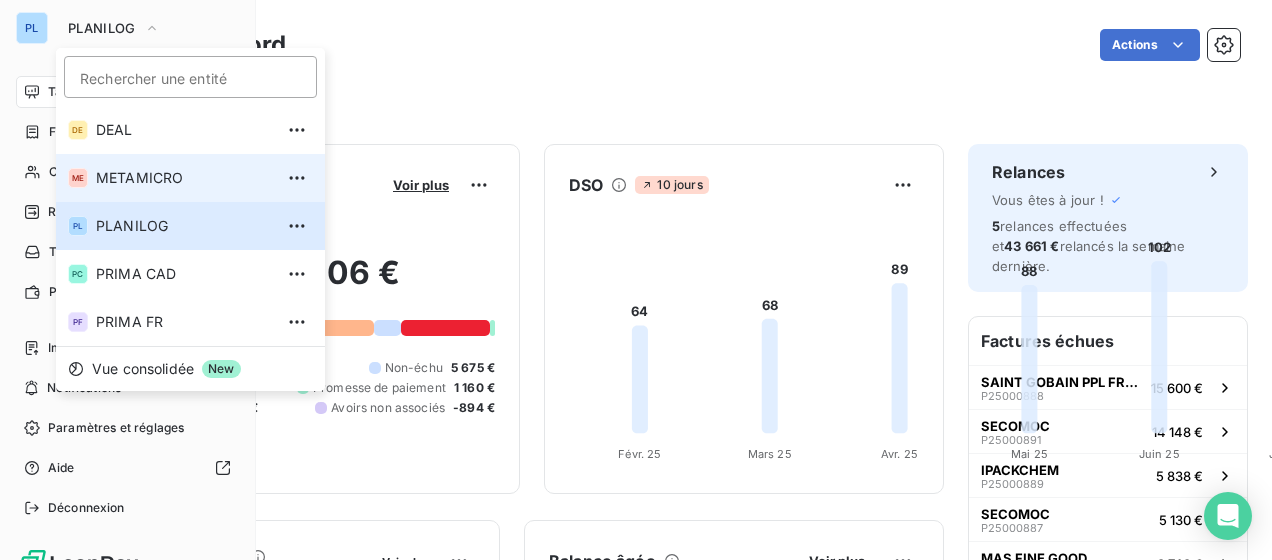 click on "METAMICRO" at bounding box center [184, 178] 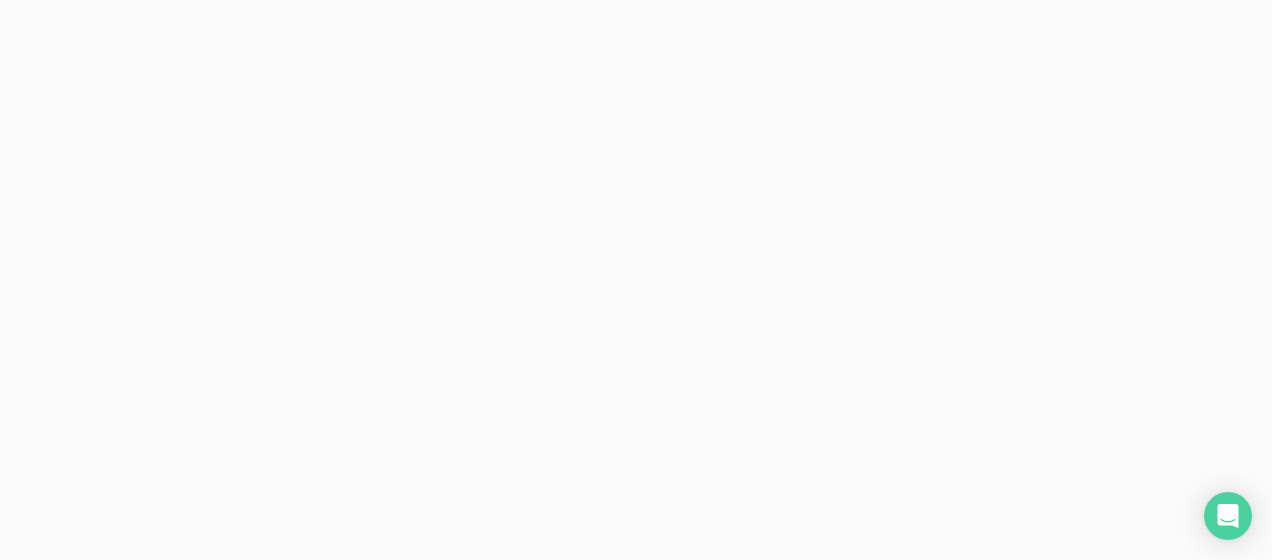 scroll, scrollTop: 0, scrollLeft: 0, axis: both 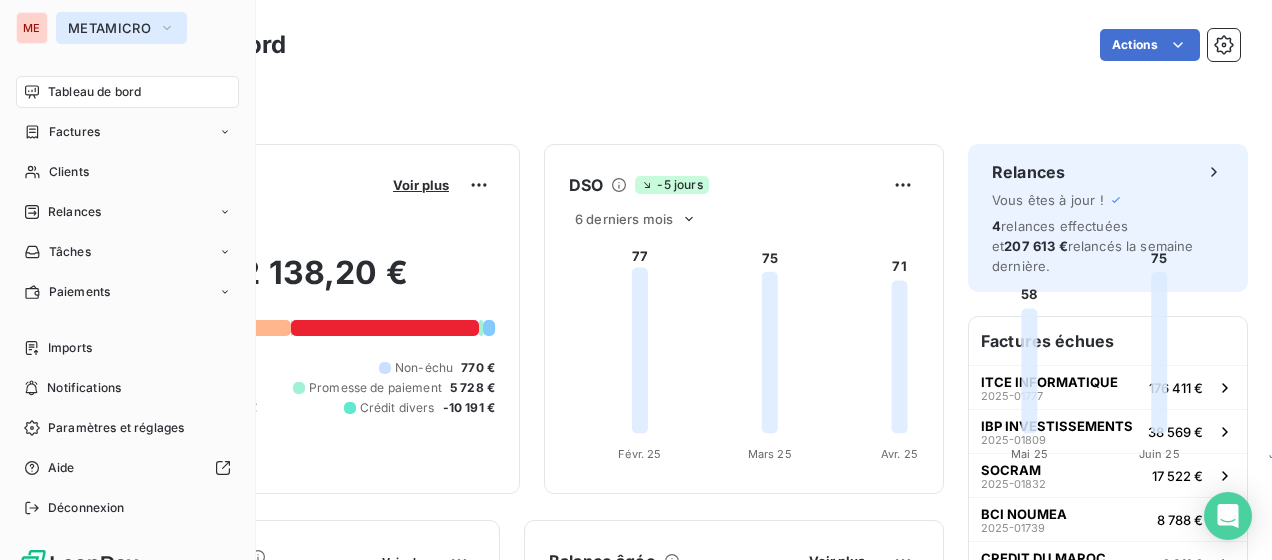 click on "METAMICRO" at bounding box center [109, 28] 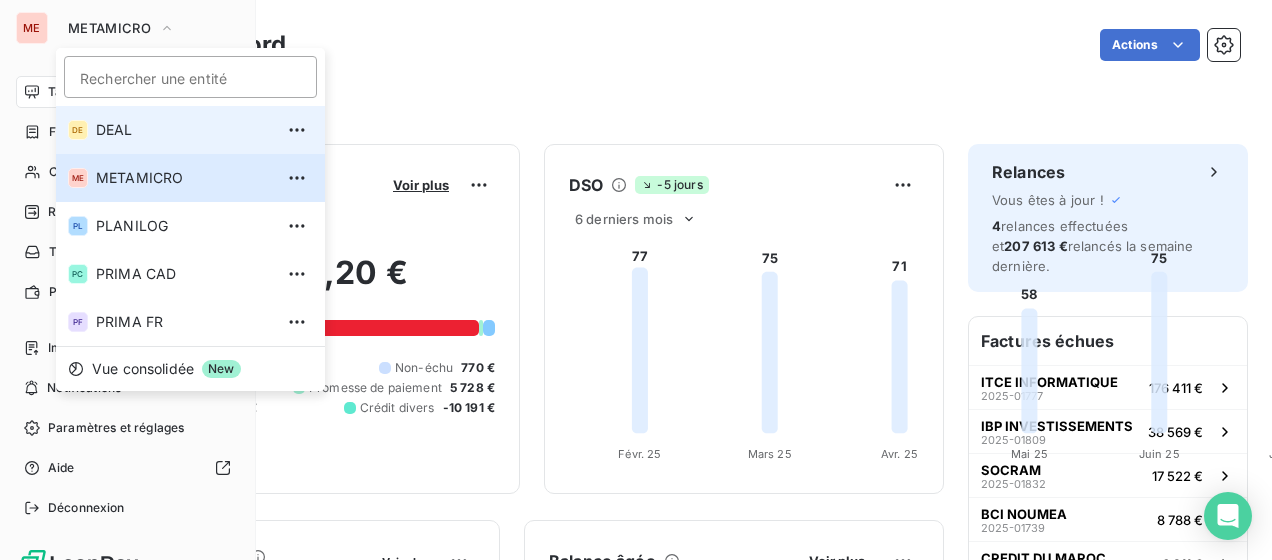 click on "DEAL" at bounding box center (184, 130) 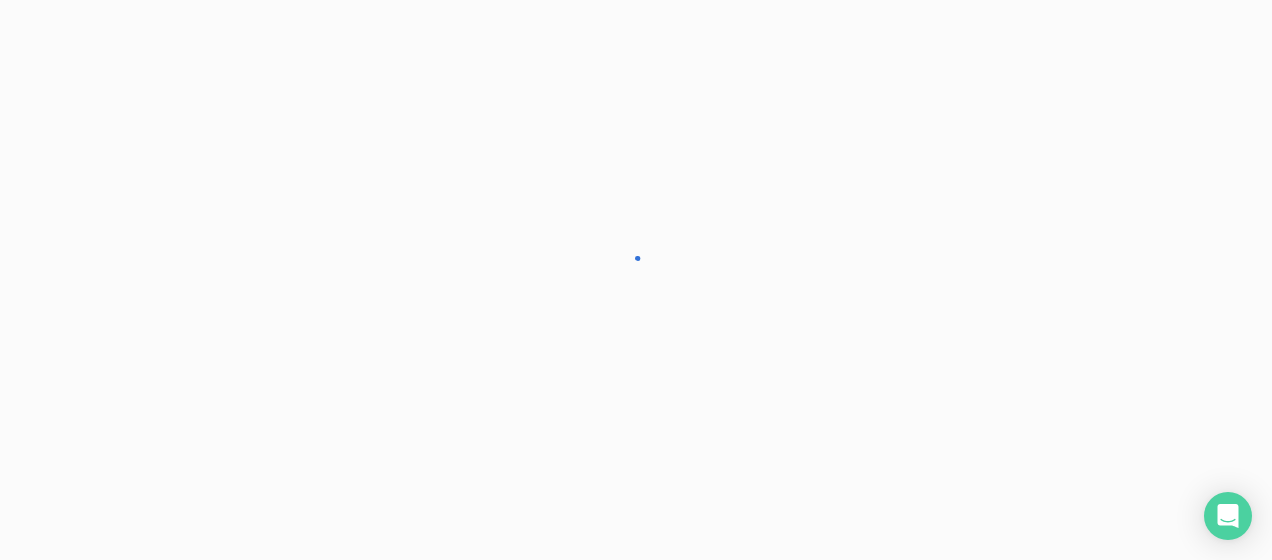 scroll, scrollTop: 0, scrollLeft: 0, axis: both 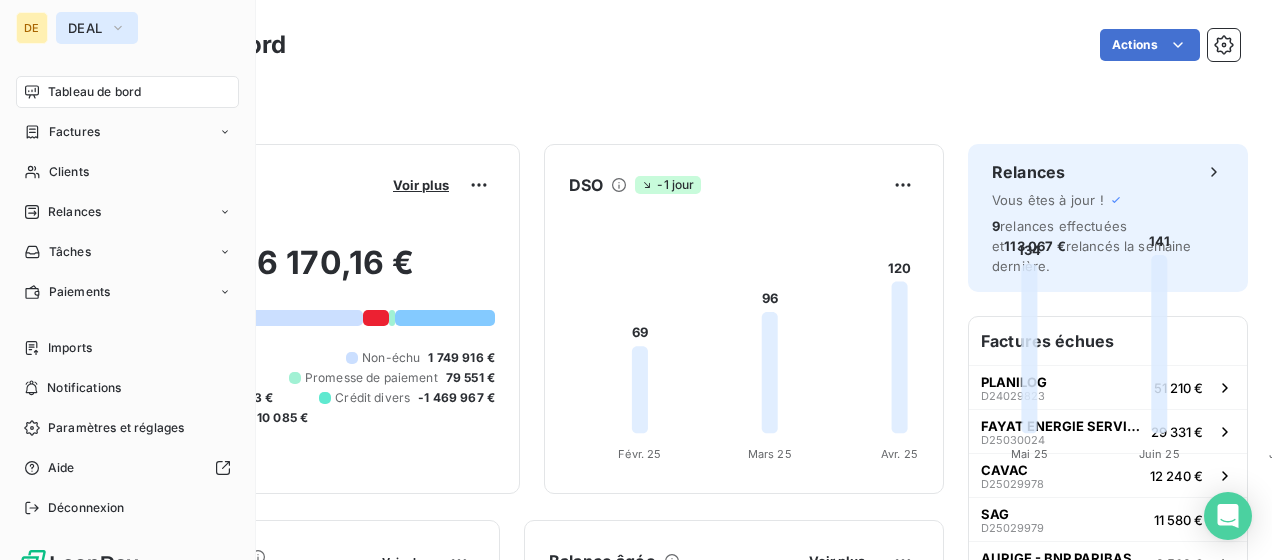 click on "DEAL" at bounding box center (97, 28) 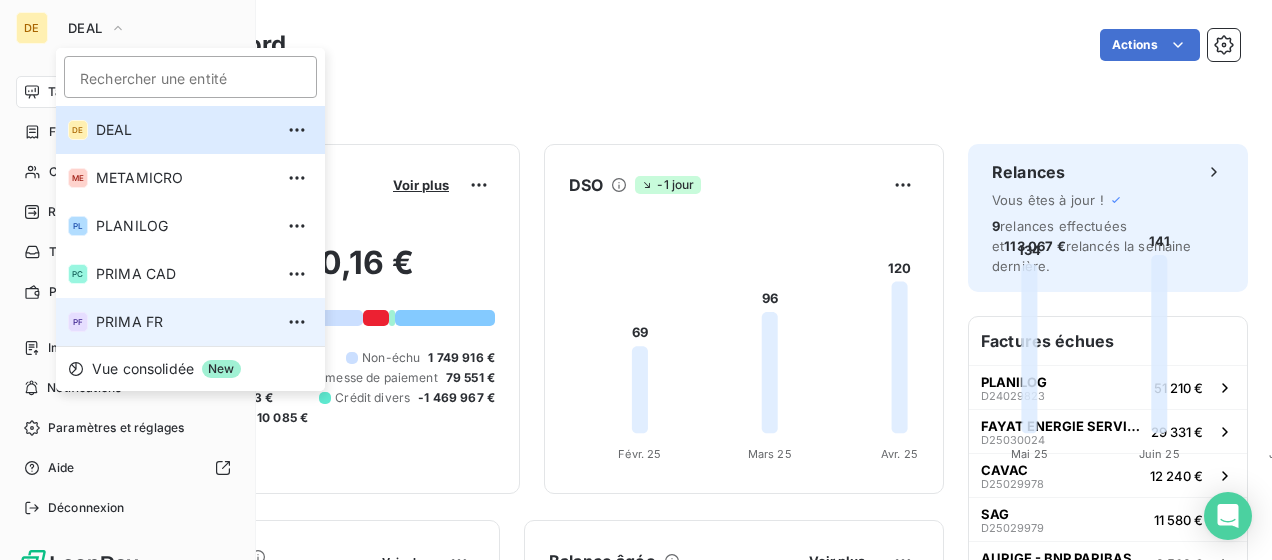 click on "PRIMA FR" at bounding box center (184, 322) 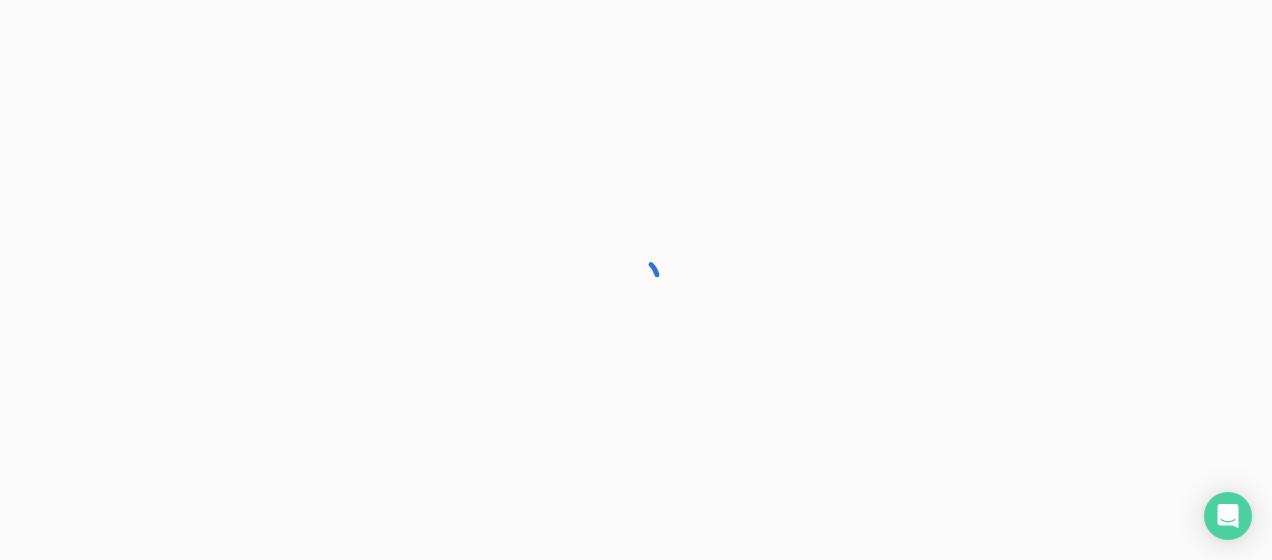 scroll, scrollTop: 0, scrollLeft: 0, axis: both 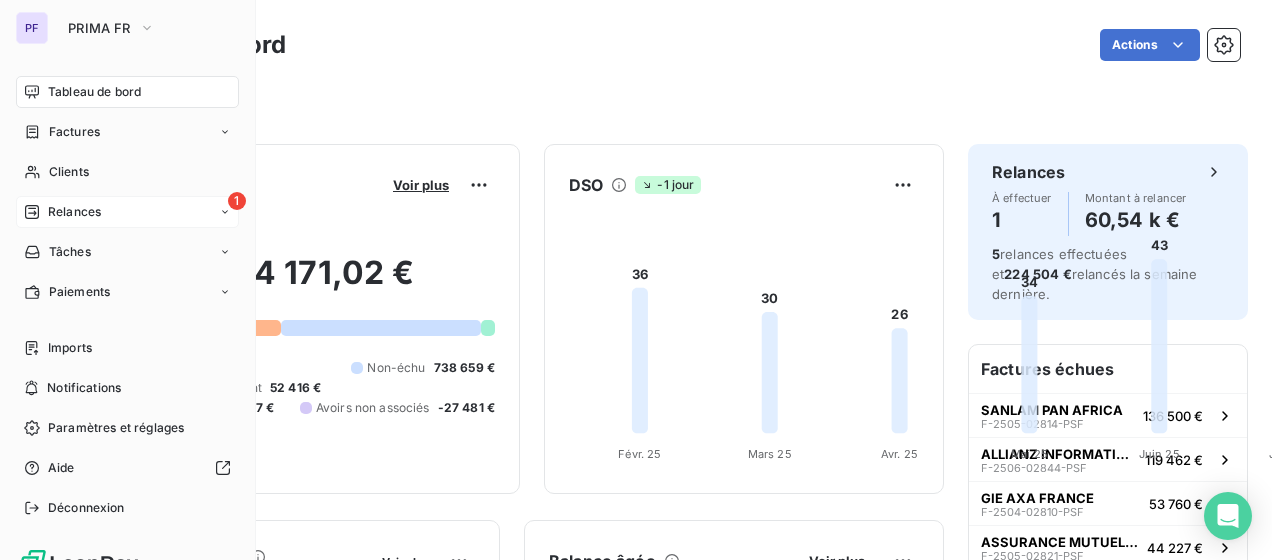 click on "Relances" at bounding box center (74, 212) 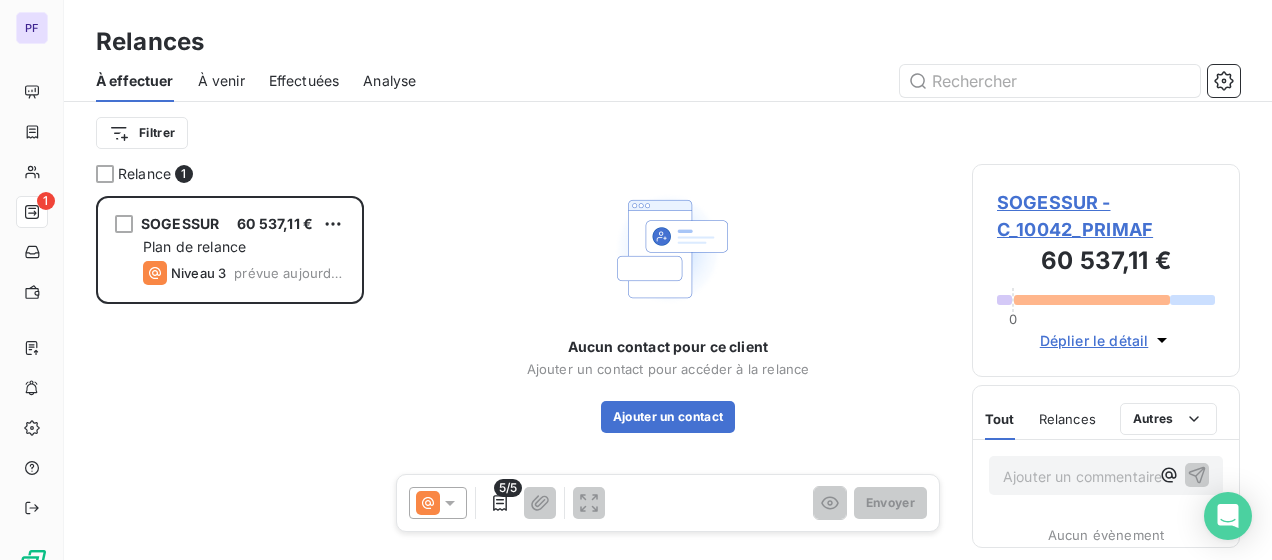scroll, scrollTop: 16, scrollLeft: 16, axis: both 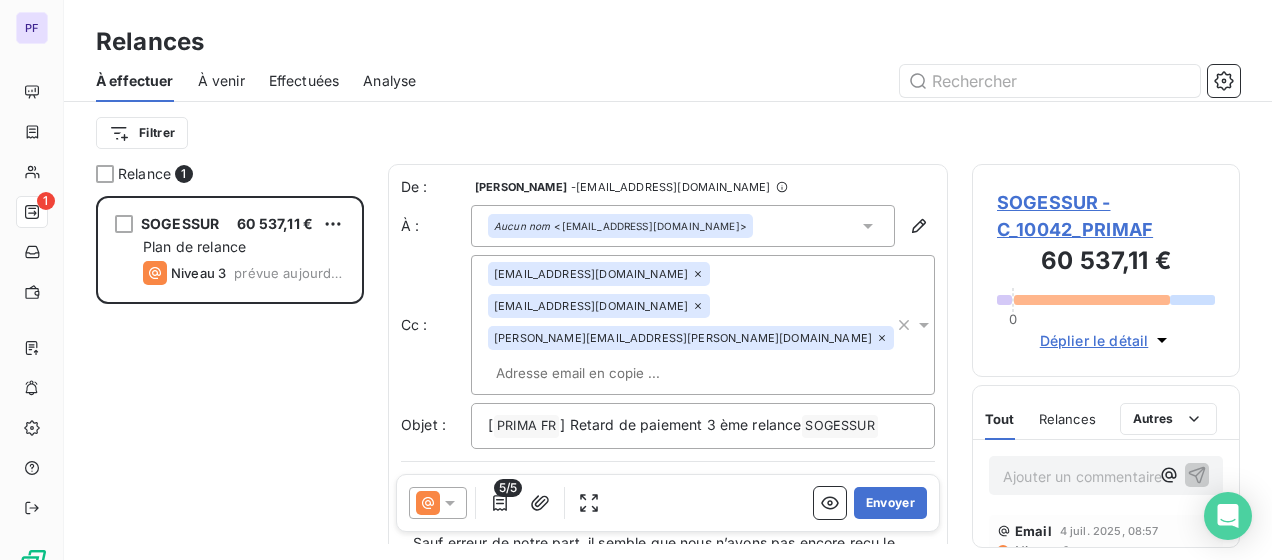 click on "SOGESSUR - C_10042_PRIMAF" at bounding box center [1106, 216] 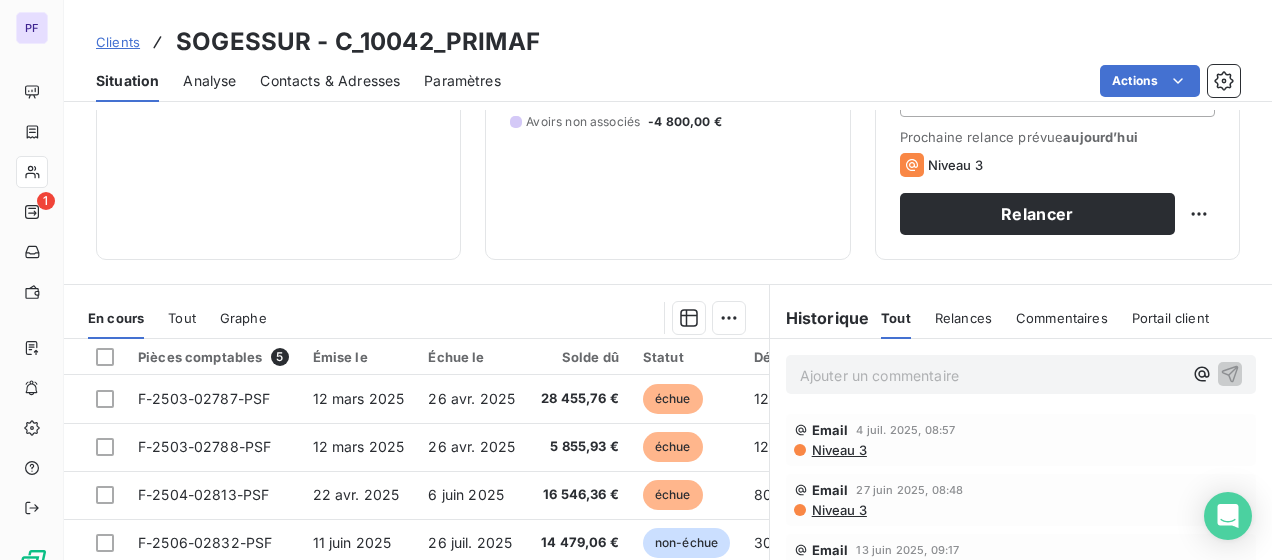 scroll, scrollTop: 400, scrollLeft: 0, axis: vertical 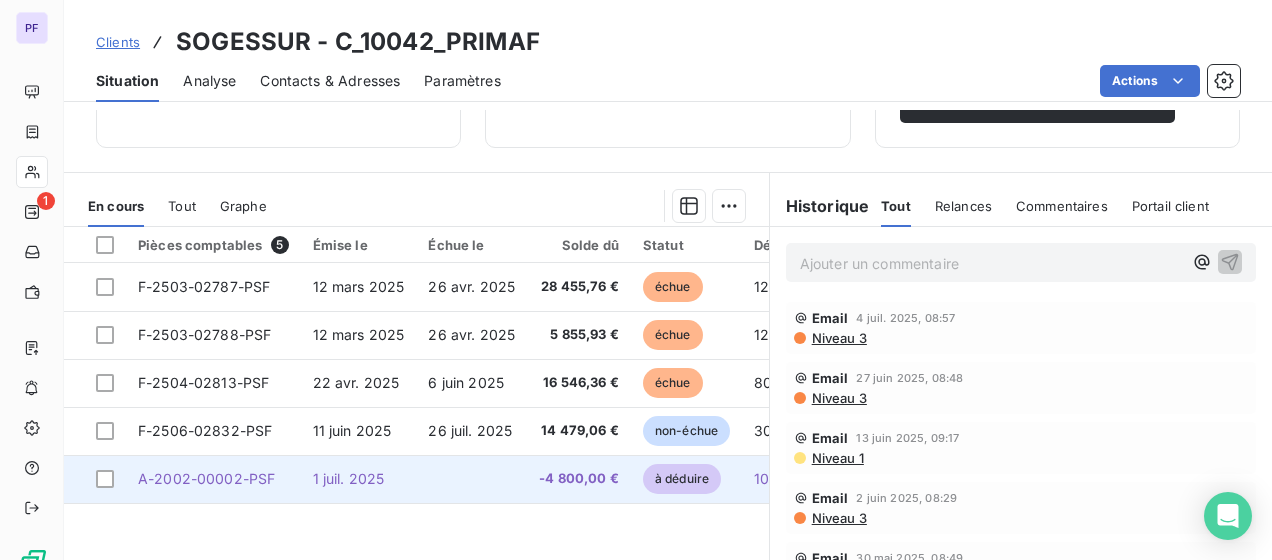 click on "-4 800,00 €" at bounding box center [579, 479] 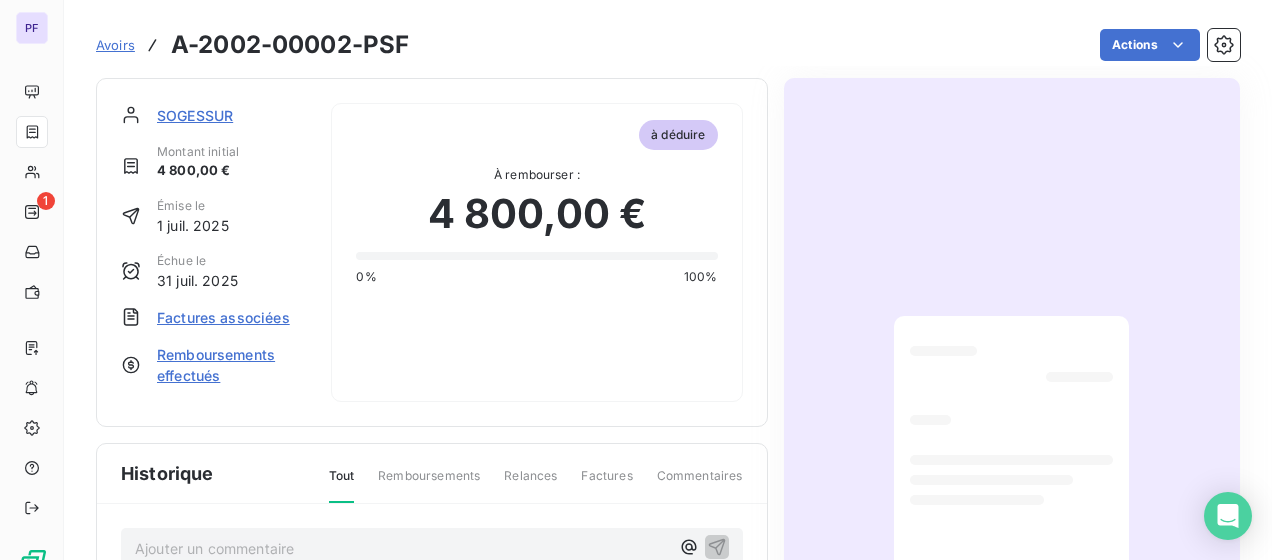 click at bounding box center (1011, 474) 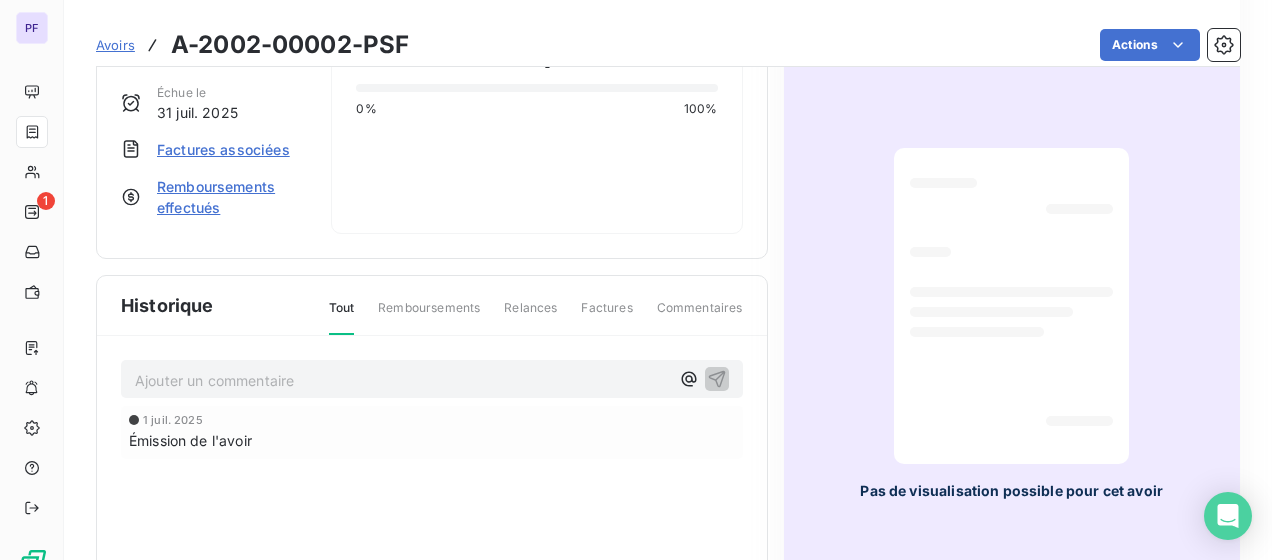scroll, scrollTop: 0, scrollLeft: 0, axis: both 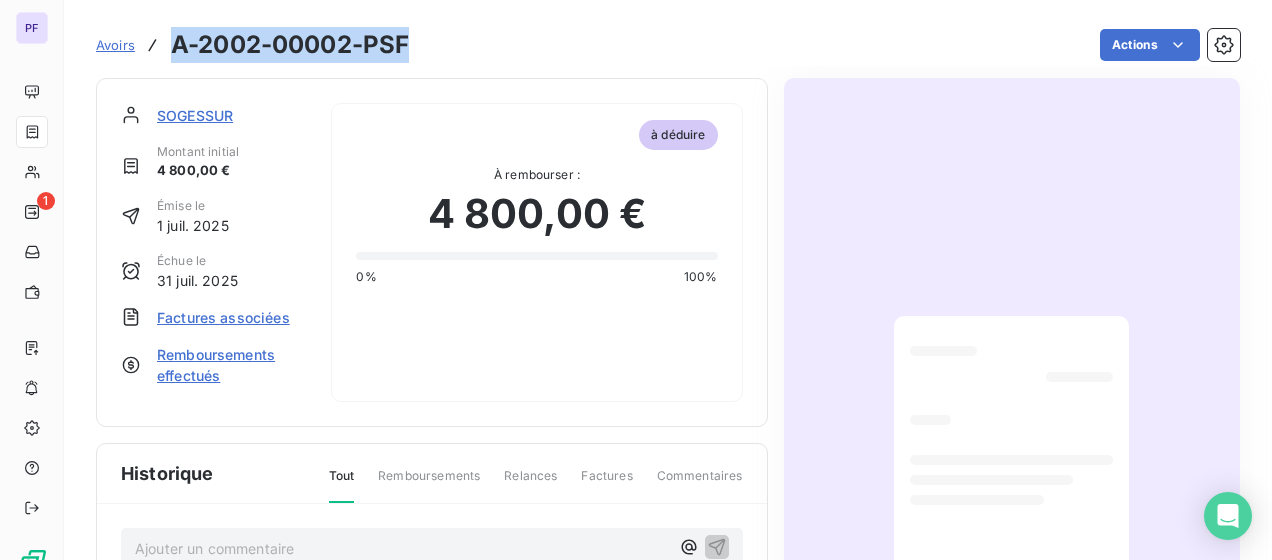 drag, startPoint x: 172, startPoint y: 40, endPoint x: 406, endPoint y: 40, distance: 234 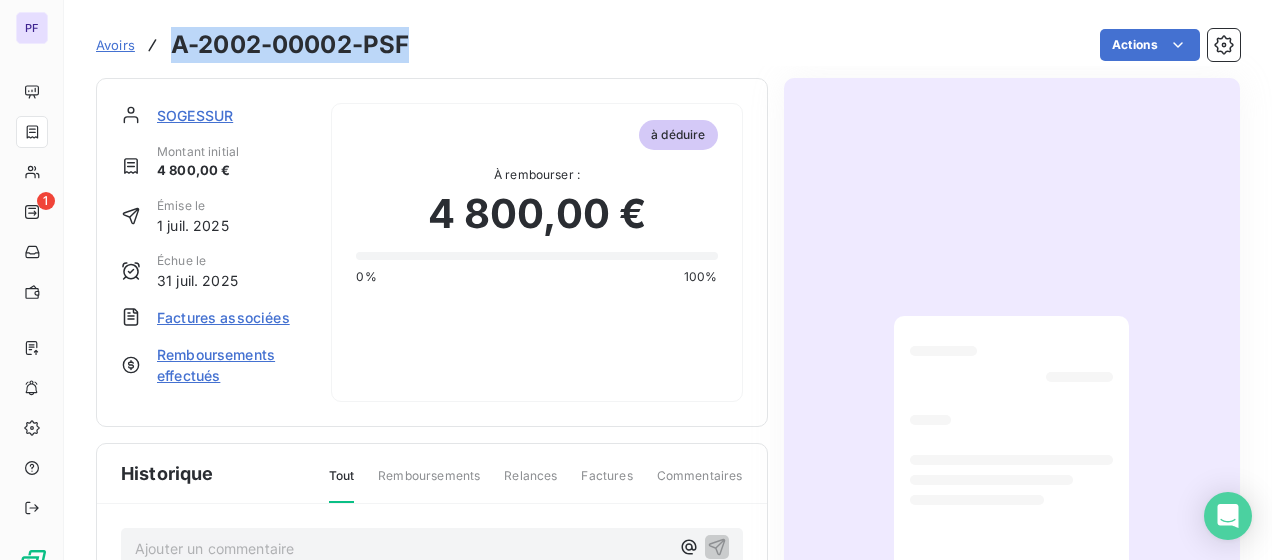 click on "A-2002-00002-PSF" at bounding box center [290, 45] 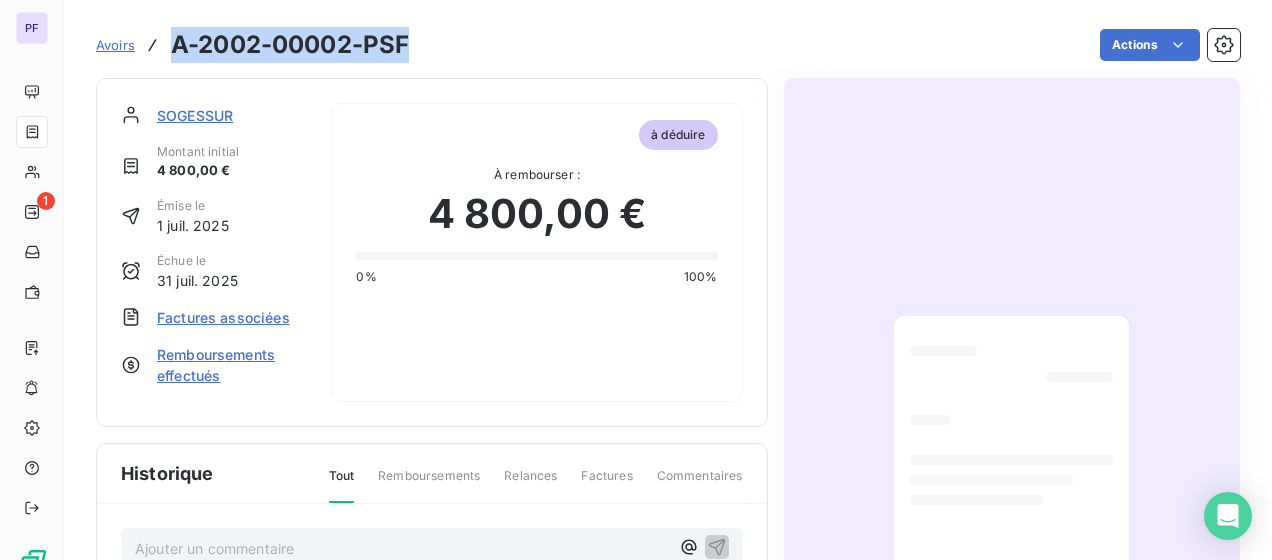 copy on "A-2002-00002-PSF" 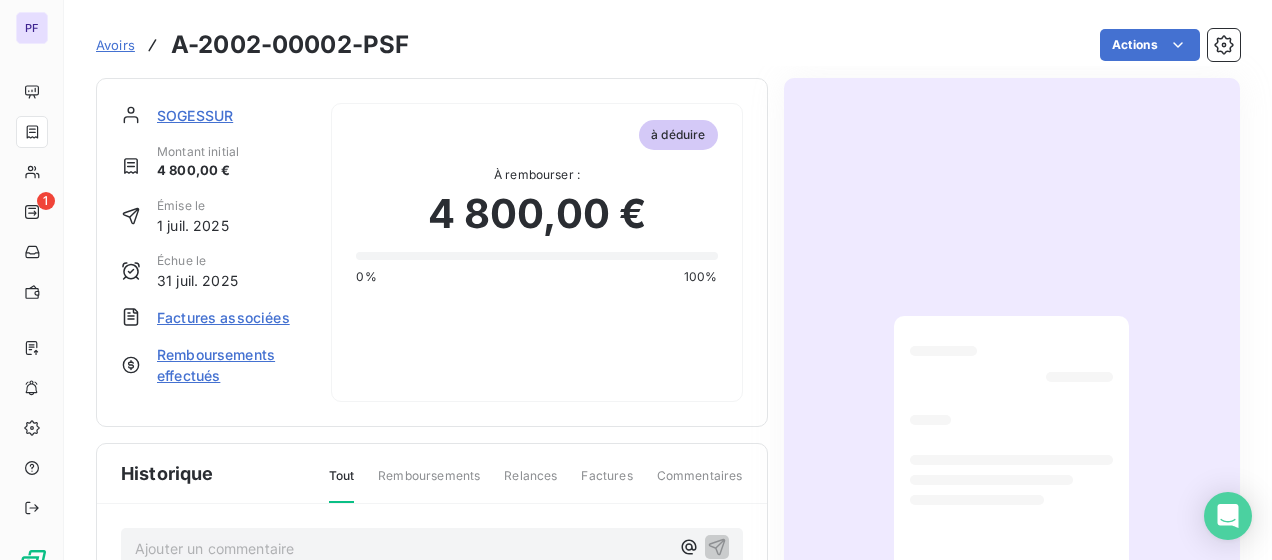 click on "Montant initial 4 800,00 €" at bounding box center [214, 162] 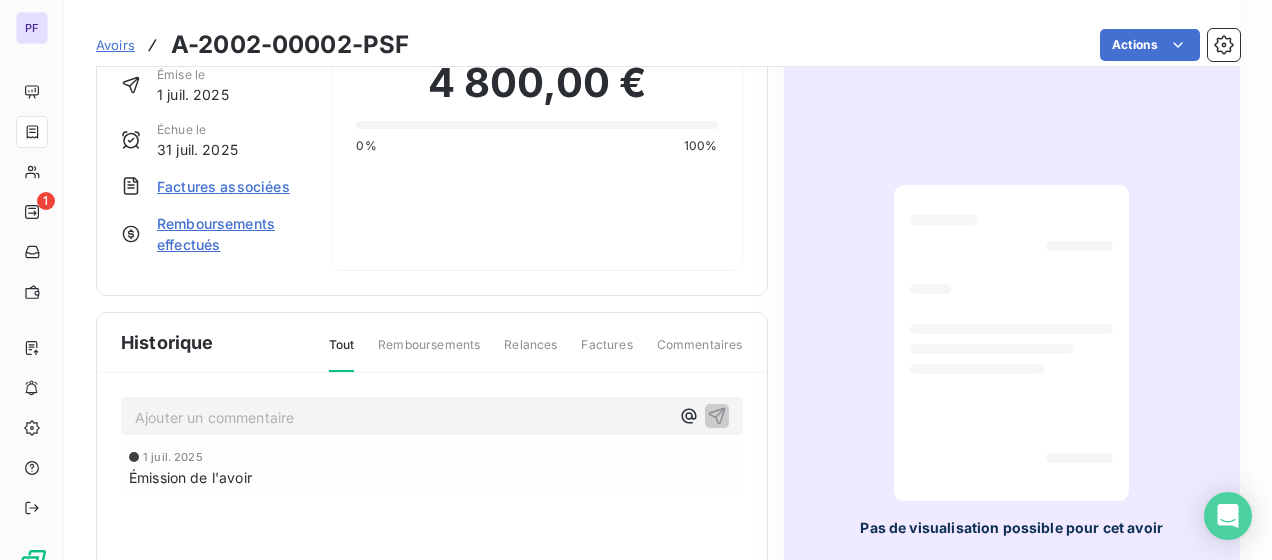 scroll, scrollTop: 102, scrollLeft: 0, axis: vertical 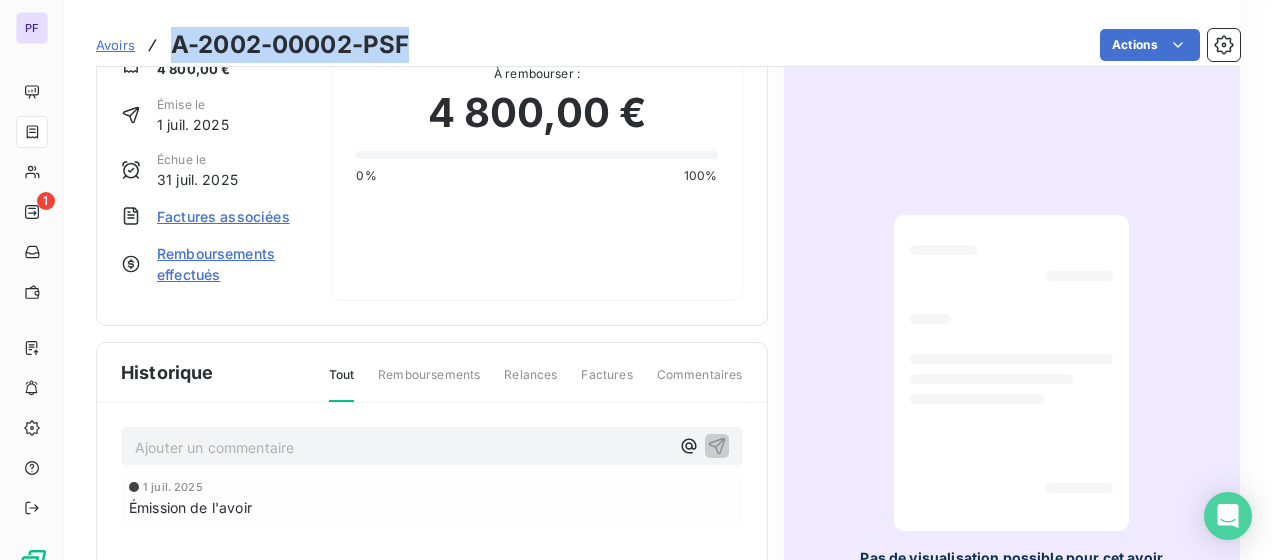 drag, startPoint x: 175, startPoint y: 40, endPoint x: 408, endPoint y: 31, distance: 233.17375 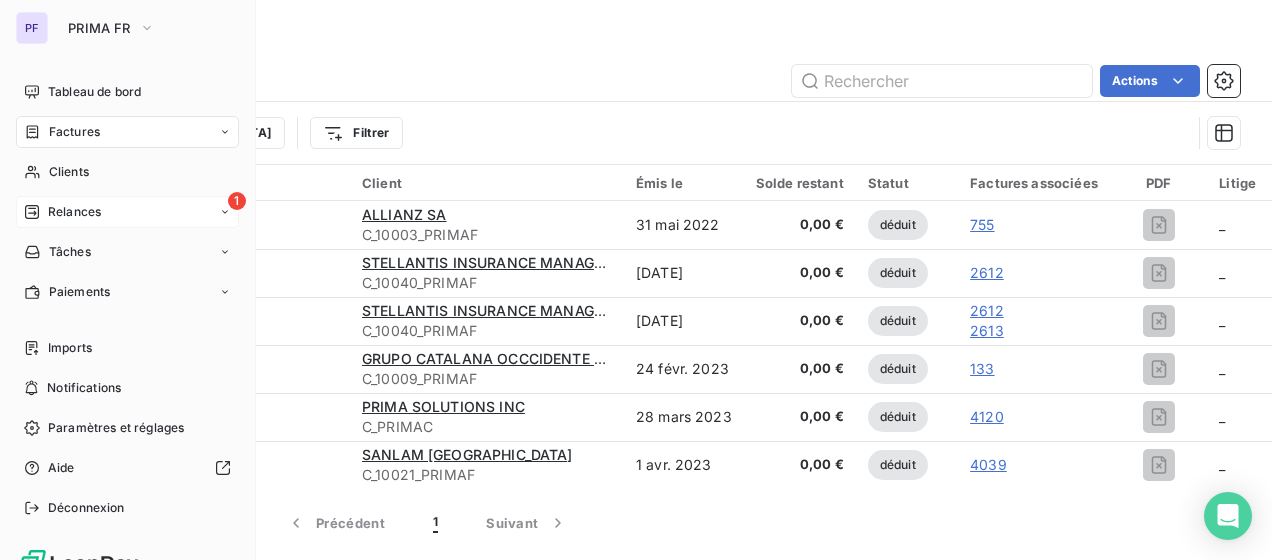 click on "1 Relances" at bounding box center (127, 212) 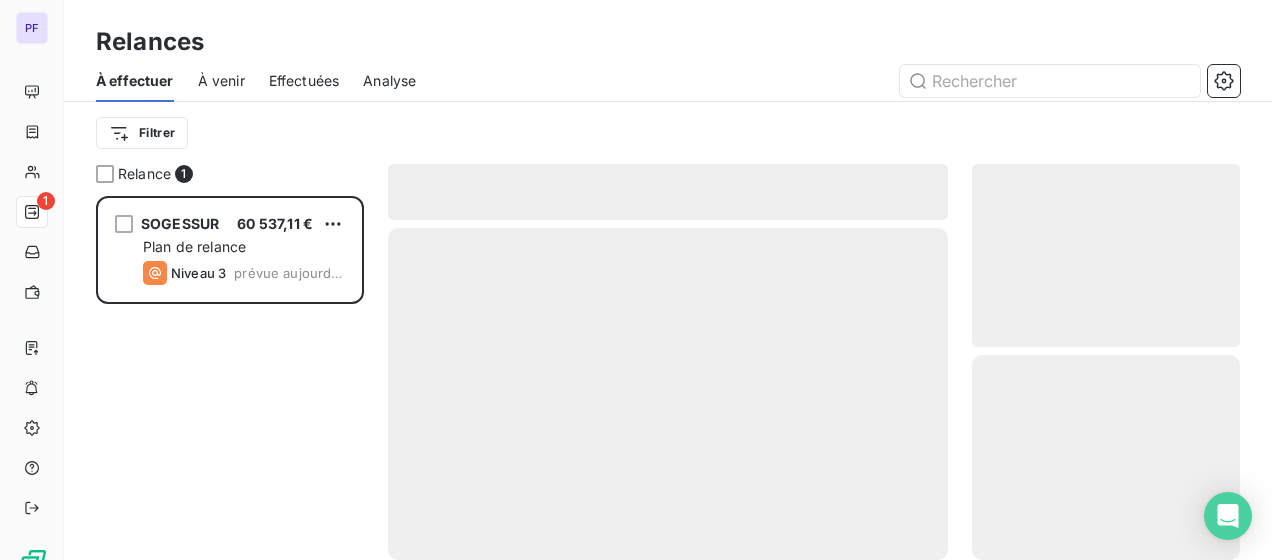 scroll, scrollTop: 16, scrollLeft: 16, axis: both 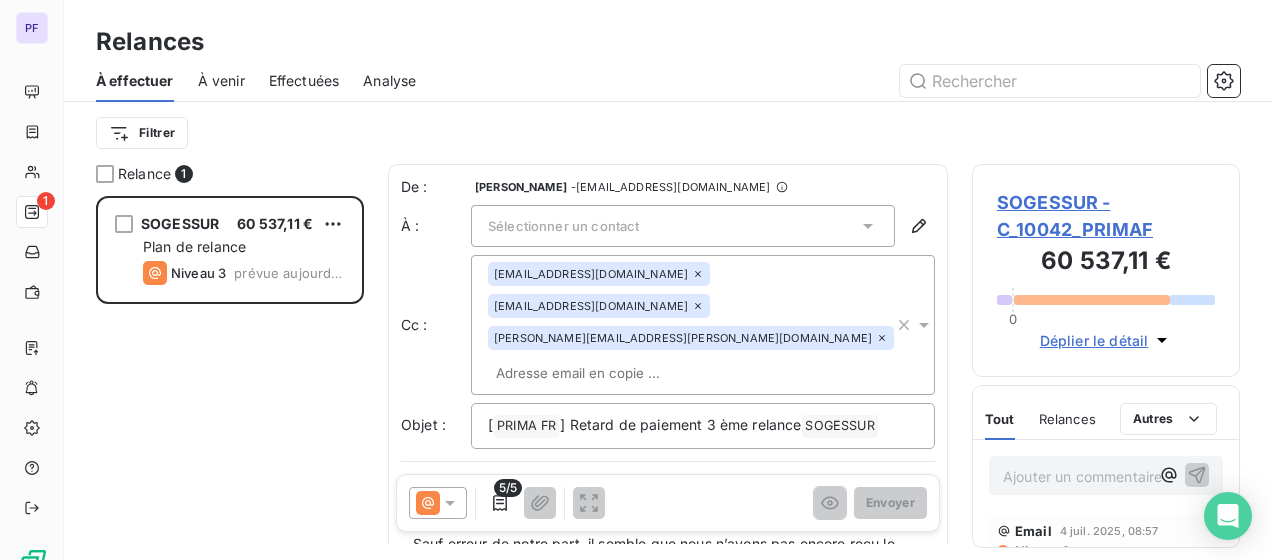 click on "SOGESSUR - C_10042_PRIMAF" at bounding box center [1106, 216] 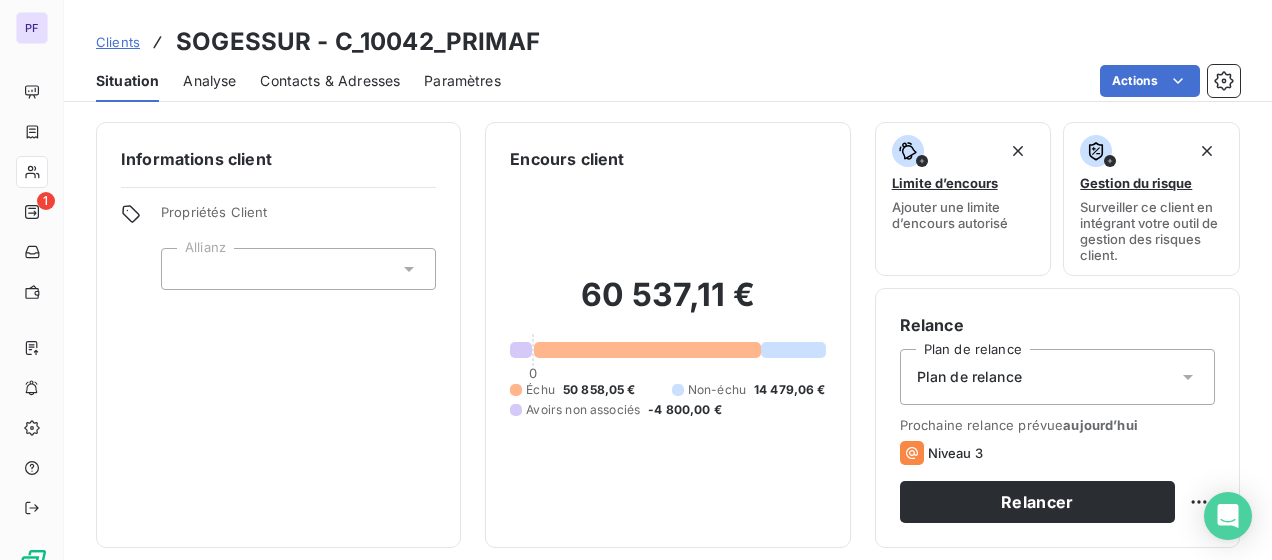scroll, scrollTop: 400, scrollLeft: 0, axis: vertical 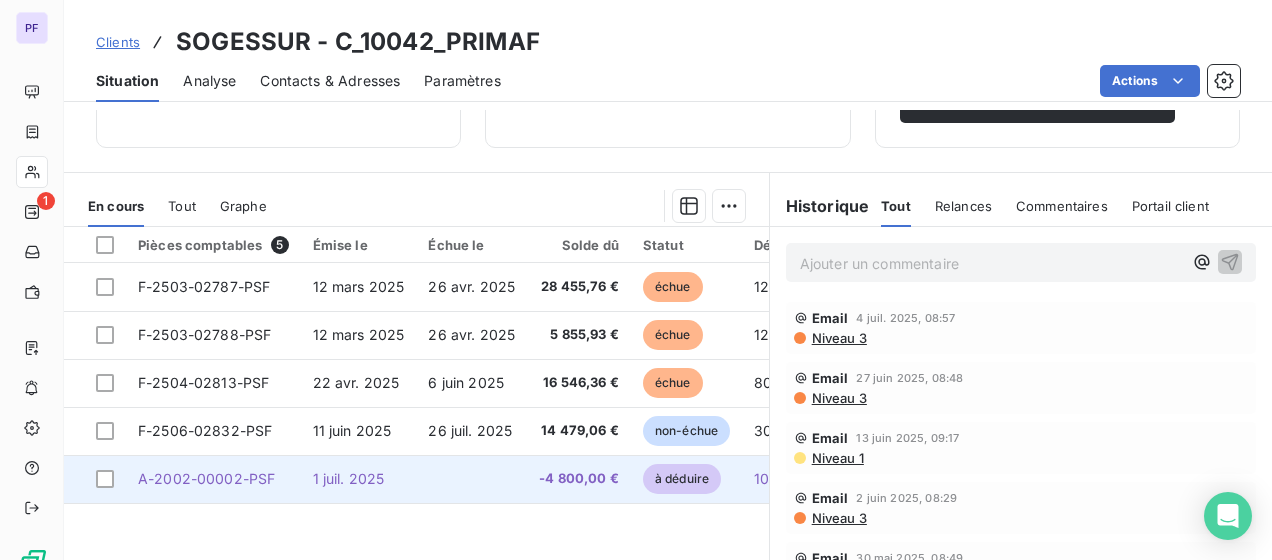drag, startPoint x: 98, startPoint y: 478, endPoint x: 236, endPoint y: 472, distance: 138.13037 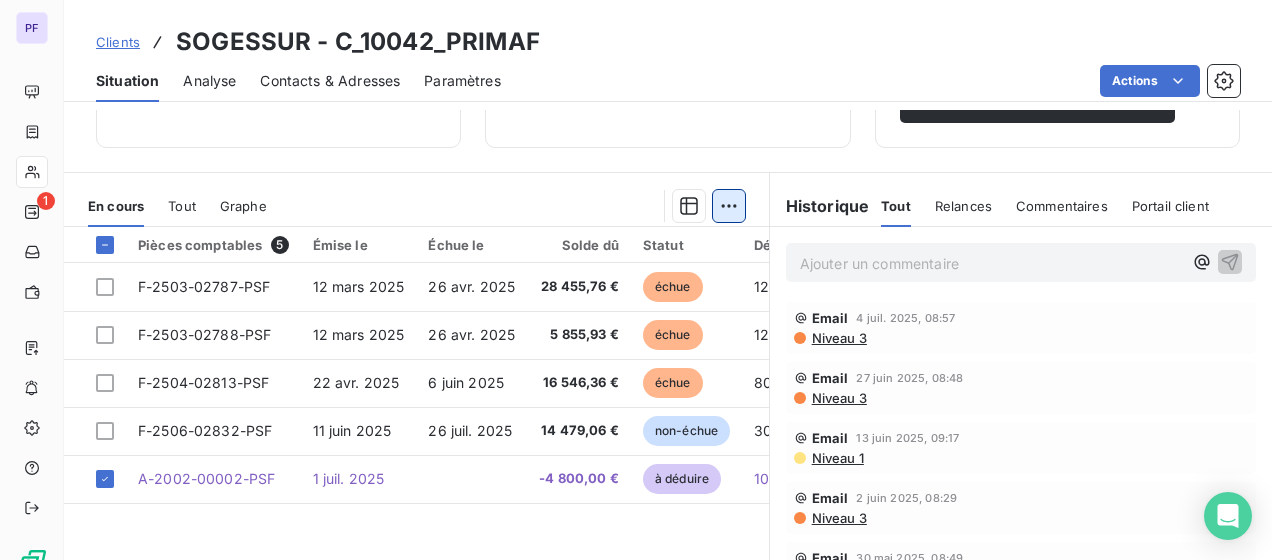 click on "PF 1 Clients SOGESSUR - C_10042_PRIMAF Situation Analyse Contacts & Adresses Paramètres Actions Informations client Propriétés Client Allianz Encours client   60 537,11 € 0 Échu 50 858,05 € Non-échu 14 479,06 €   Avoirs non associés -4 800,00 €   Limite d’encours Ajouter une limite d’encours autorisé Gestion du risque Surveiller ce client en intégrant votre outil de gestion des risques client. Relance Plan de relance Plan de relance Prochaine relance prévue  aujourd’hui Niveau 3 Relancer En cours Tout Graphe Pièces comptables 5 Émise le Échue le Solde dû Statut Délai   Retard   F-2503-02787-PSF 12 mars 2025 26 avr. 2025 28 455,76 € échue 121 j +76 j F-2503-02788-PSF 12 mars 2025 26 avr. 2025 5 855,93 € échue 121 j +76 j F-2504-02813-PSF 22 avr. 2025 6 juin 2025 16 546,36 € échue 80 j +35 j F-2506-02832-PSF 11 juin 2025 26 juil. 2025 14 479,06 € non-échue 30 j -15 j A-2002-00002-PSF 1 juil. 2025 -4 800,00 € à déduire 10 j 25 1 Tout" at bounding box center (636, 280) 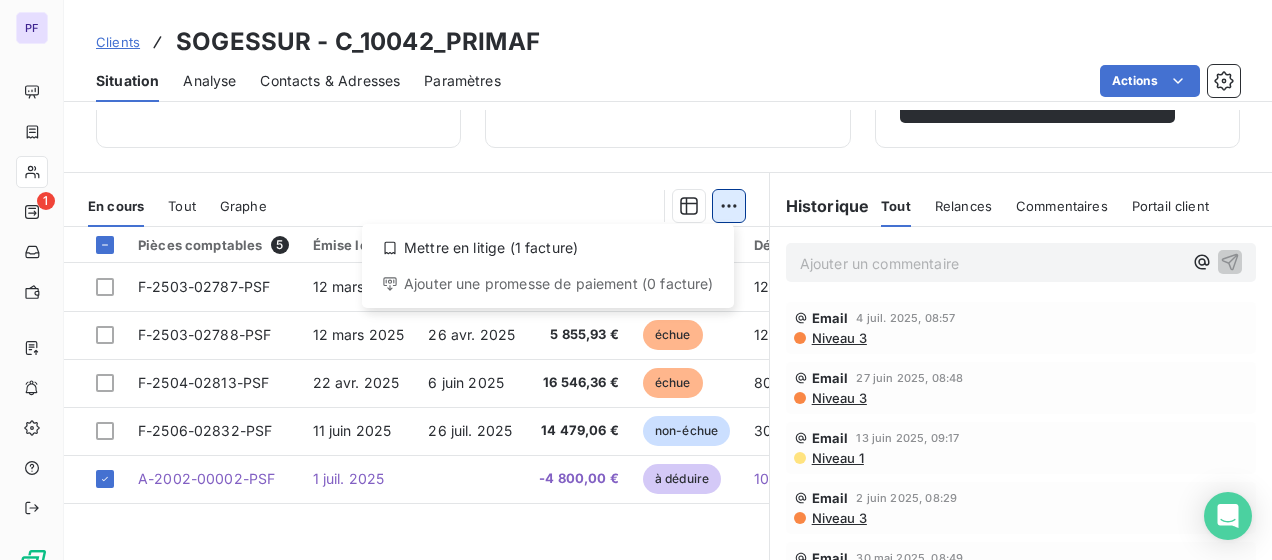 click on "PF 1 Clients SOGESSUR - C_10042_PRIMAF Situation Analyse Contacts & Adresses Paramètres Actions Informations client Propriétés Client Allianz Encours client   60 537,11 € 0 Échu 50 858,05 € Non-échu 14 479,06 €   Avoirs non associés -4 800,00 €   Limite d’encours Ajouter une limite d’encours autorisé Gestion du risque Surveiller ce client en intégrant votre outil de gestion des risques client. Relance Plan de relance Plan de relance Prochaine relance prévue  aujourd’hui Niveau 3 Relancer En cours Tout Graphe Mettre en litige (1 facture) Ajouter une promesse de paiement (0 facture) Pièces comptables 5 Émise le Échue le Solde dû Statut Délai   Retard   F-2503-02787-PSF 12 mars 2025 26 avr. 2025 28 455,76 € échue 121 j +76 j F-2503-02788-PSF 12 mars 2025 26 avr. 2025 5 855,93 € échue 121 j +76 j F-2504-02813-PSF 22 avr. 2025 6 juin 2025 16 546,36 € échue 80 j +35 j F-2506-02832-PSF 11 juin 2025 26 juil. 2025 14 479,06 € non-échue 30 j -15 j" at bounding box center [636, 280] 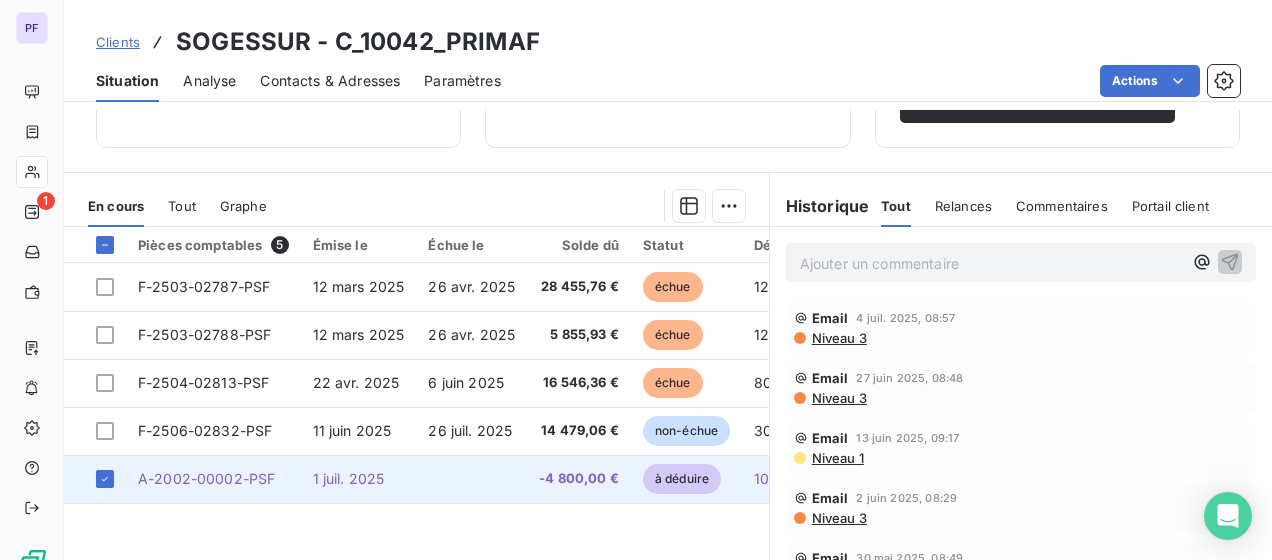 click on "A-2002-00002-PSF" at bounding box center [213, 479] 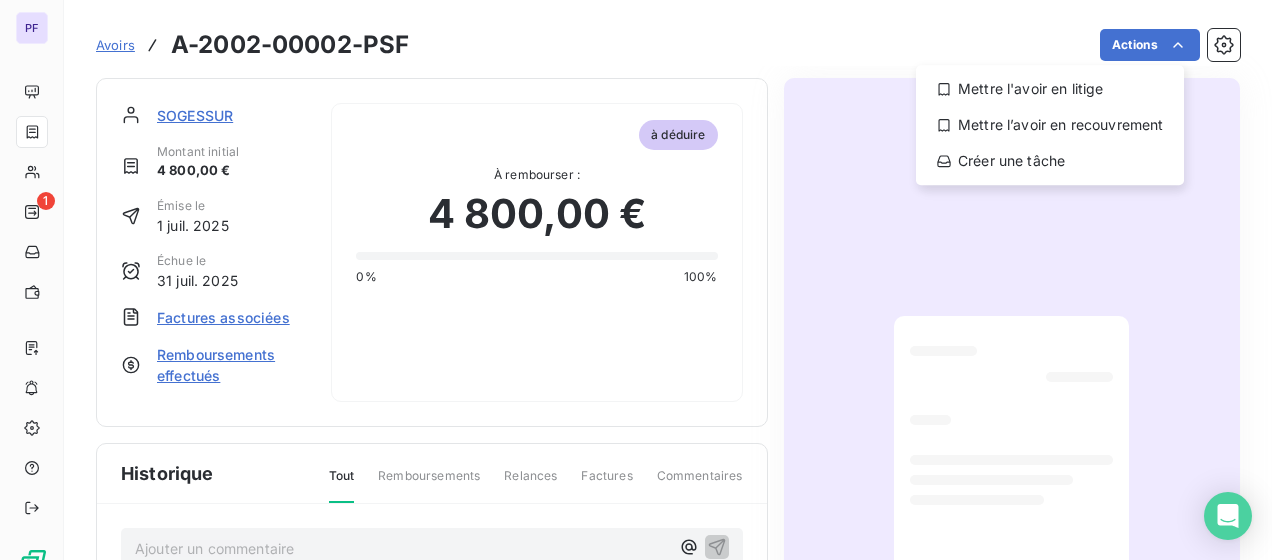 click on "PF 1 Avoirs A-2002-00002-PSF Actions Mettre l'avoir en litige Mettre l’avoir en recouvrement Créer une tâche SOGESSUR Montant initial 4 800,00 € Émise le 1 juil. 2025 Échue le 31 juil. 2025 Factures associées Remboursements effectués à déduire À rembourser : 4 800,00 € 0% 100% Historique Tout Remboursements Relances Factures Commentaires Ajouter un commentaire ﻿ 1 juil. 2025 Émission de l'avoir Pas de visualisation possible pour cet avoir" at bounding box center (636, 280) 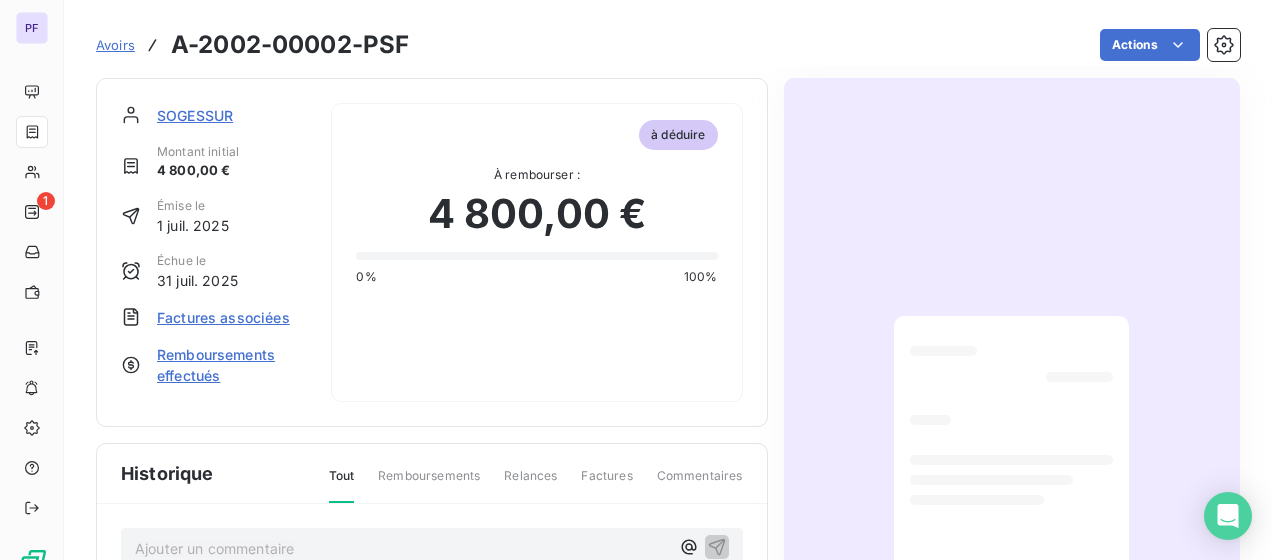 click 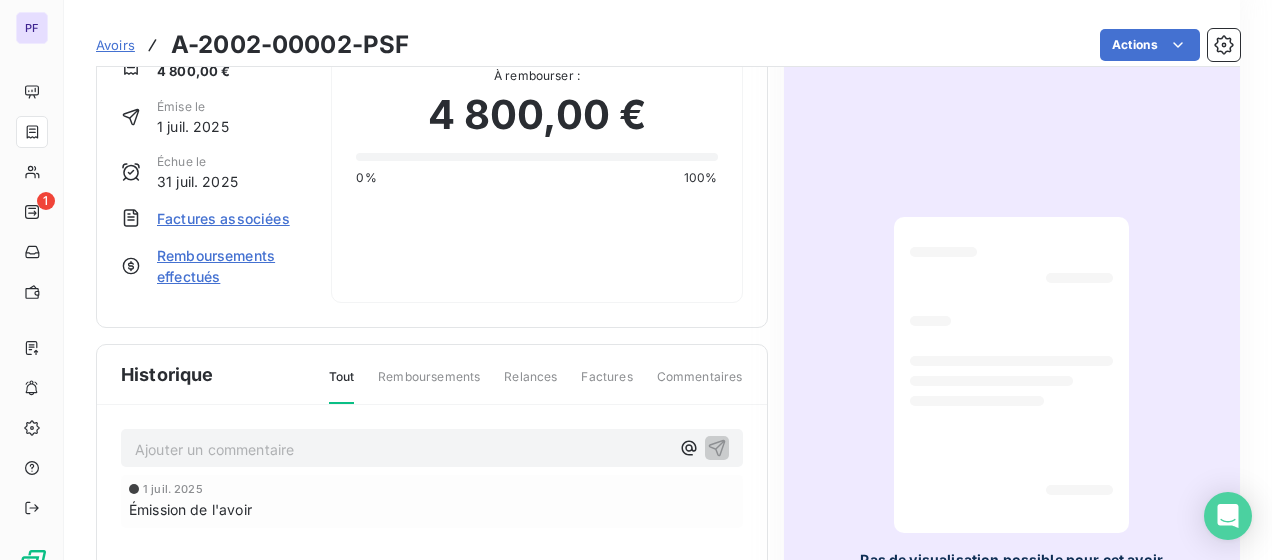 scroll, scrollTop: 79, scrollLeft: 0, axis: vertical 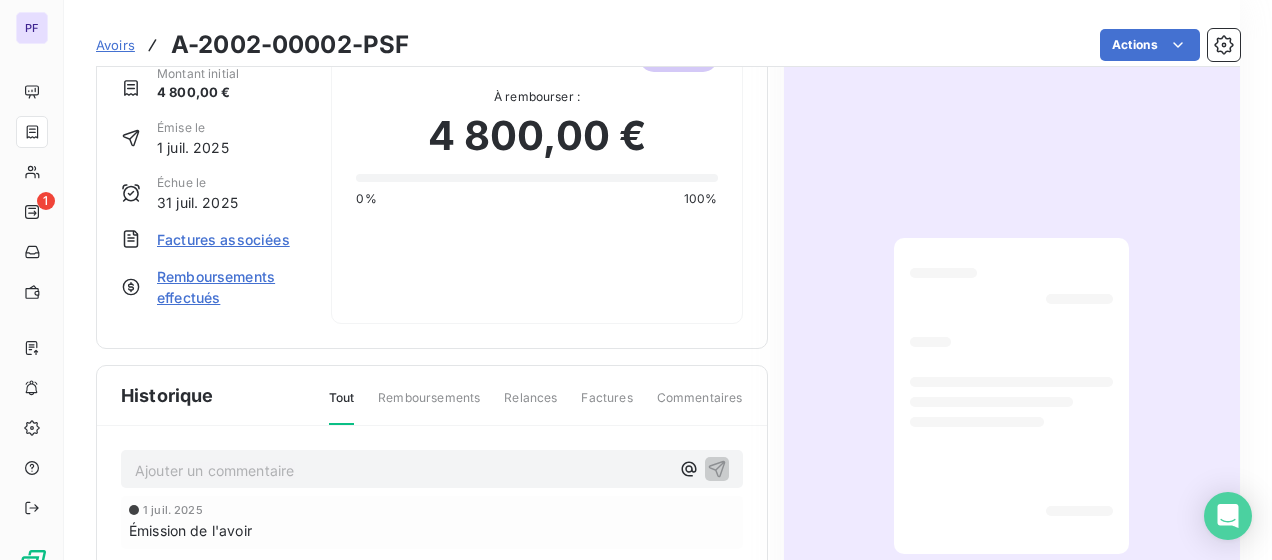click on "Factures associées" at bounding box center [223, 239] 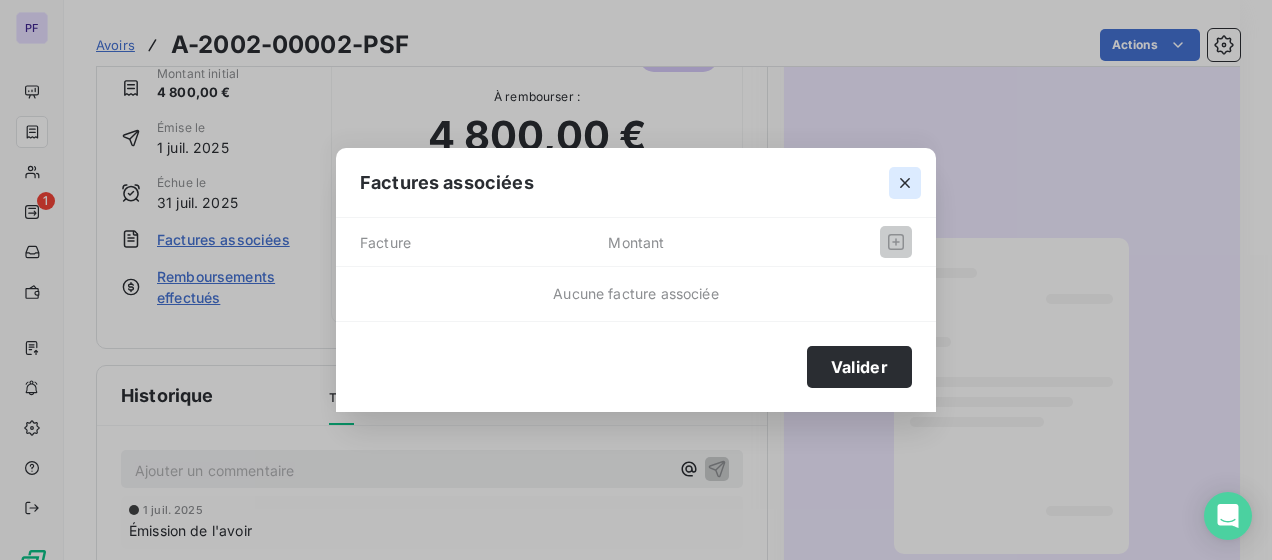 click 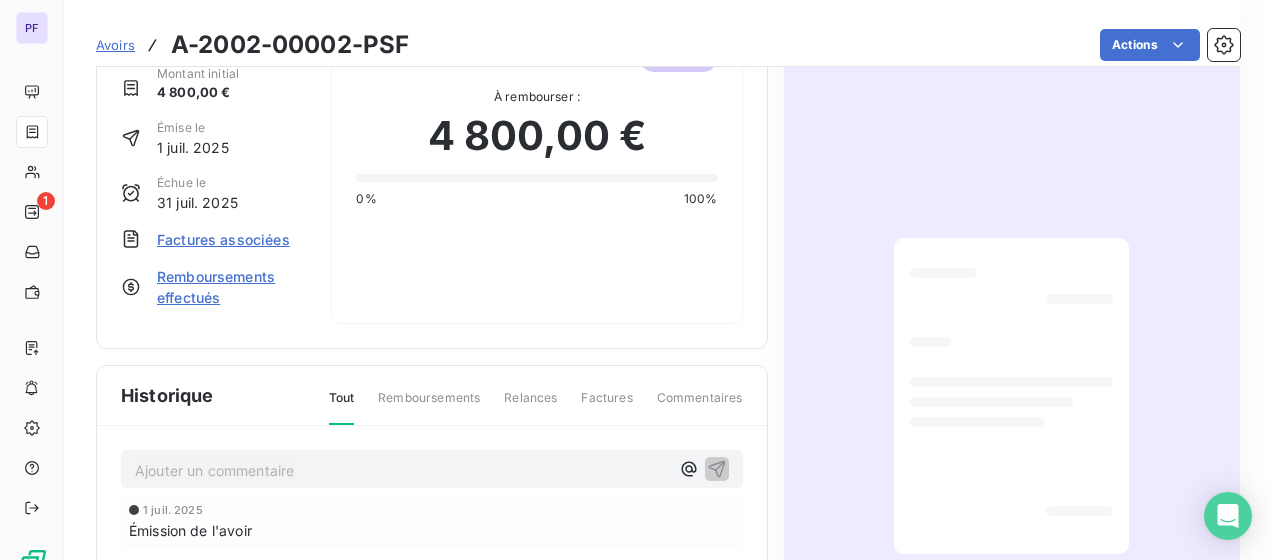 scroll, scrollTop: 0, scrollLeft: 0, axis: both 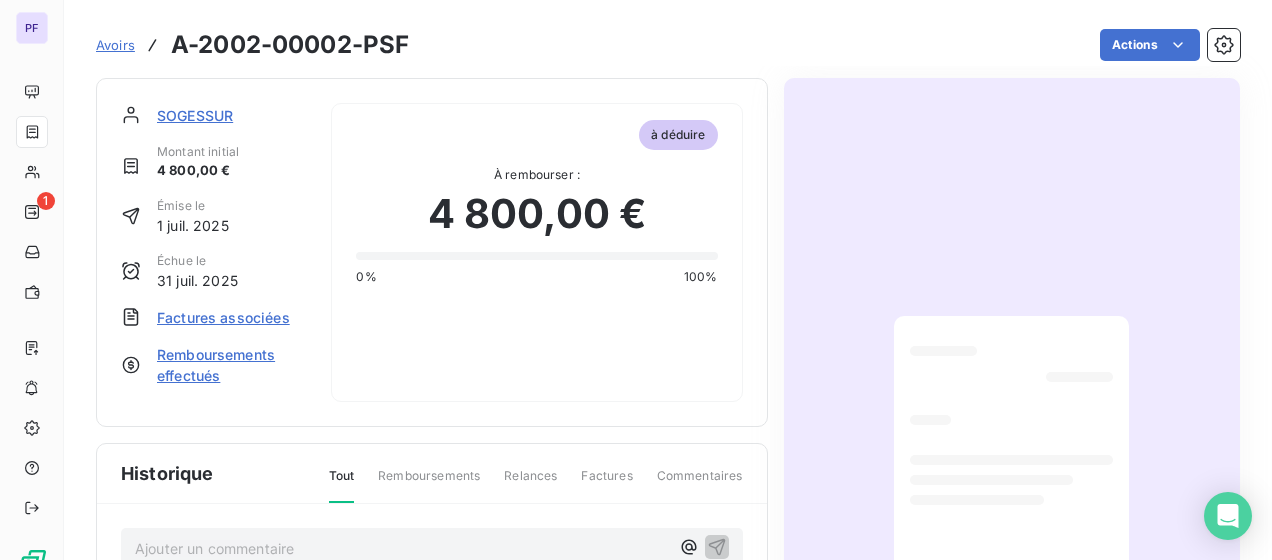 click on "SOGESSUR" at bounding box center (195, 115) 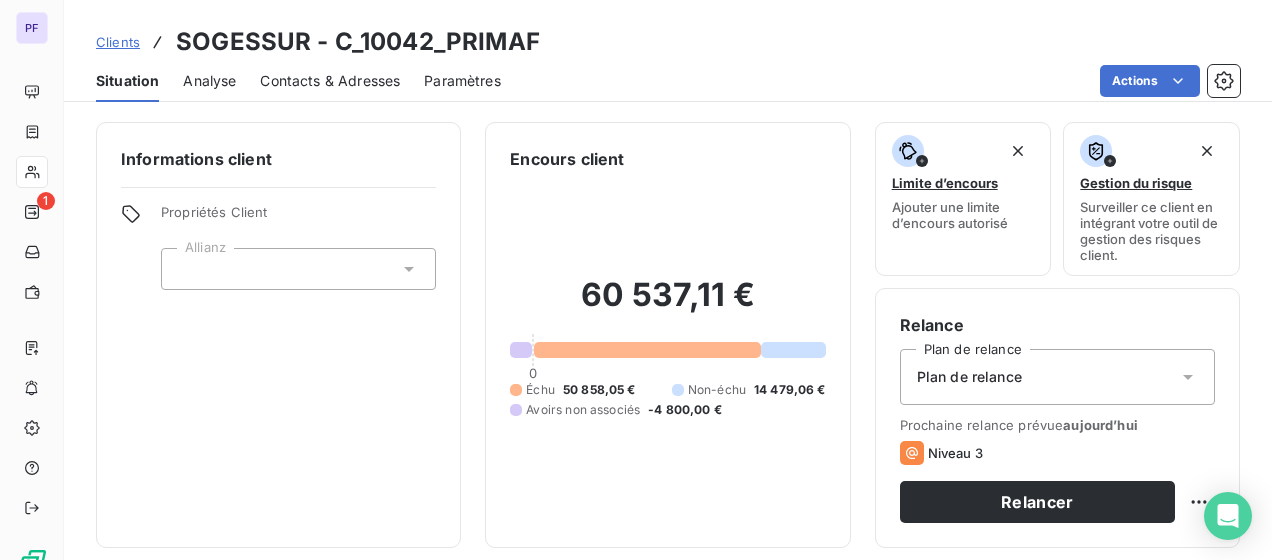 click on "Analyse" at bounding box center (209, 81) 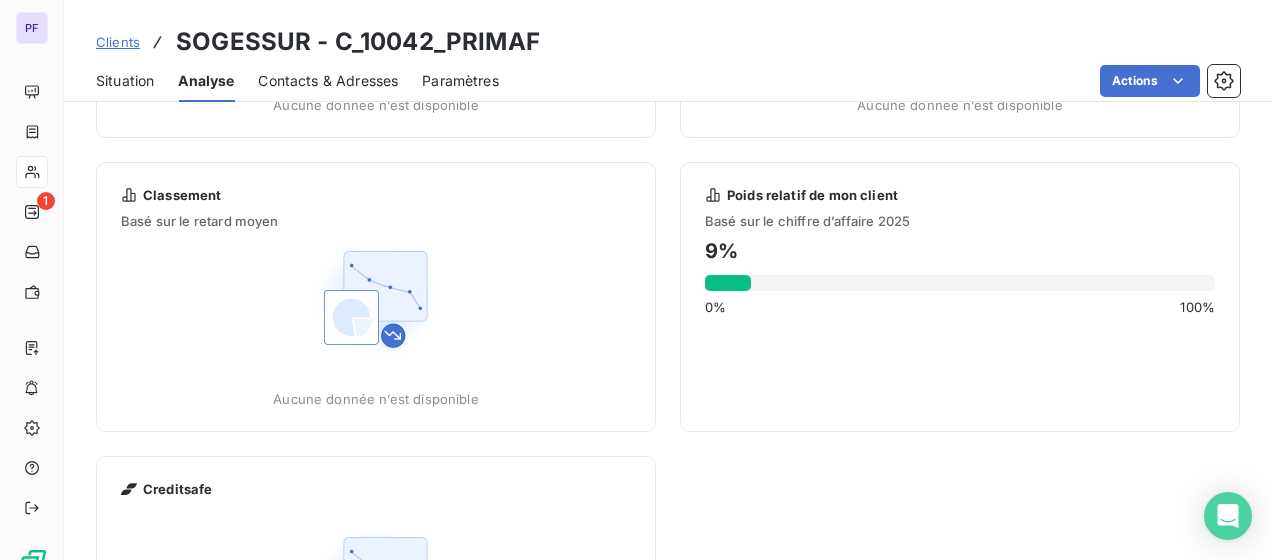 scroll, scrollTop: 400, scrollLeft: 0, axis: vertical 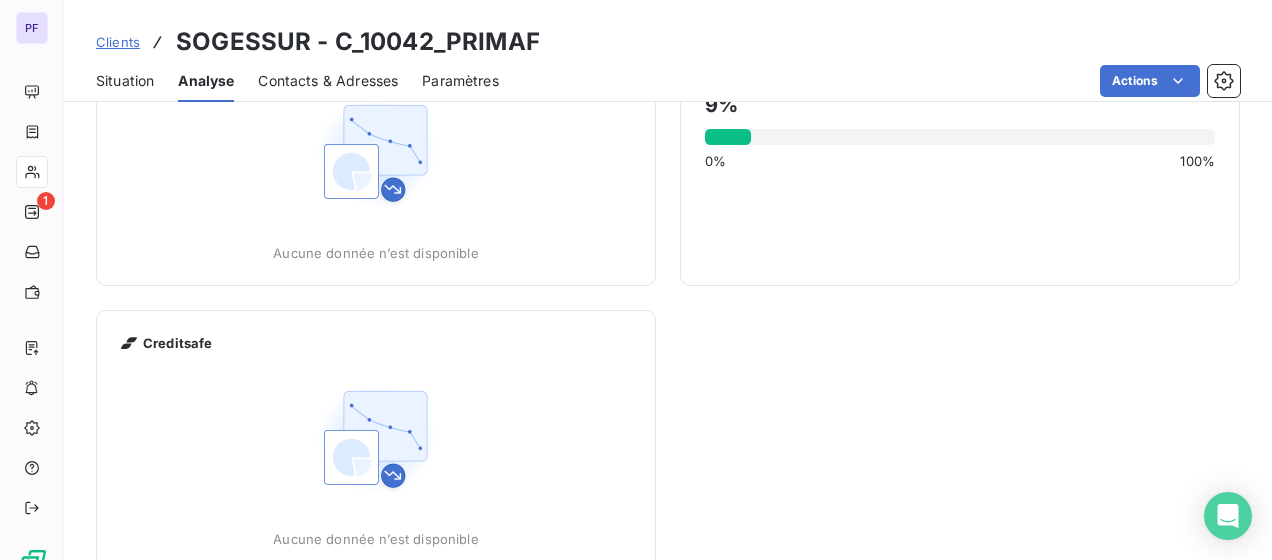 click on "Situation" at bounding box center [125, 81] 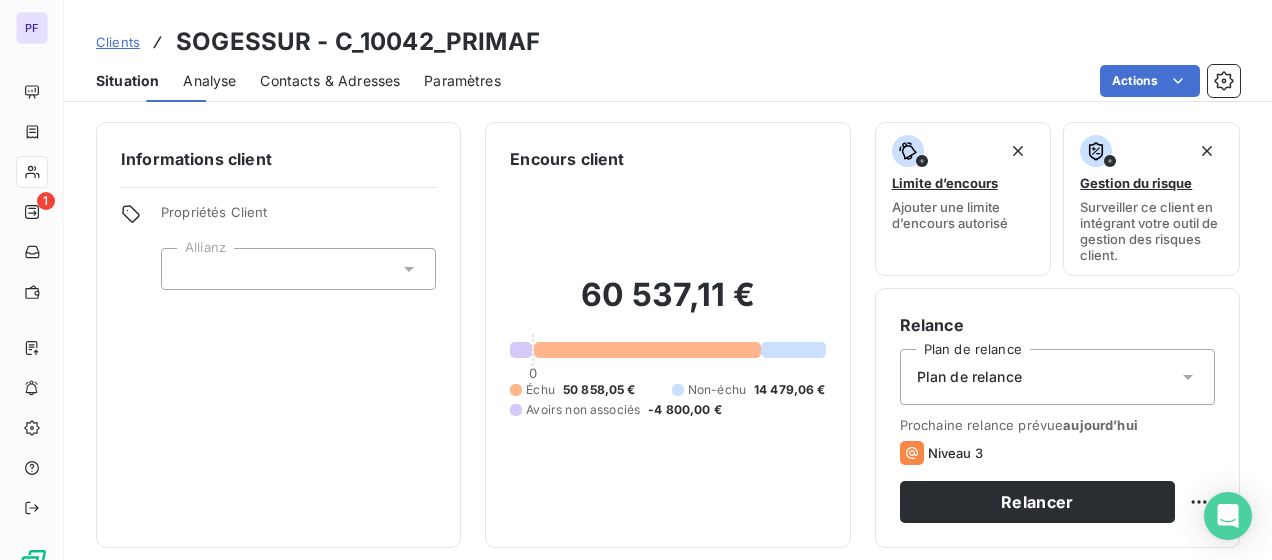 scroll, scrollTop: 0, scrollLeft: 0, axis: both 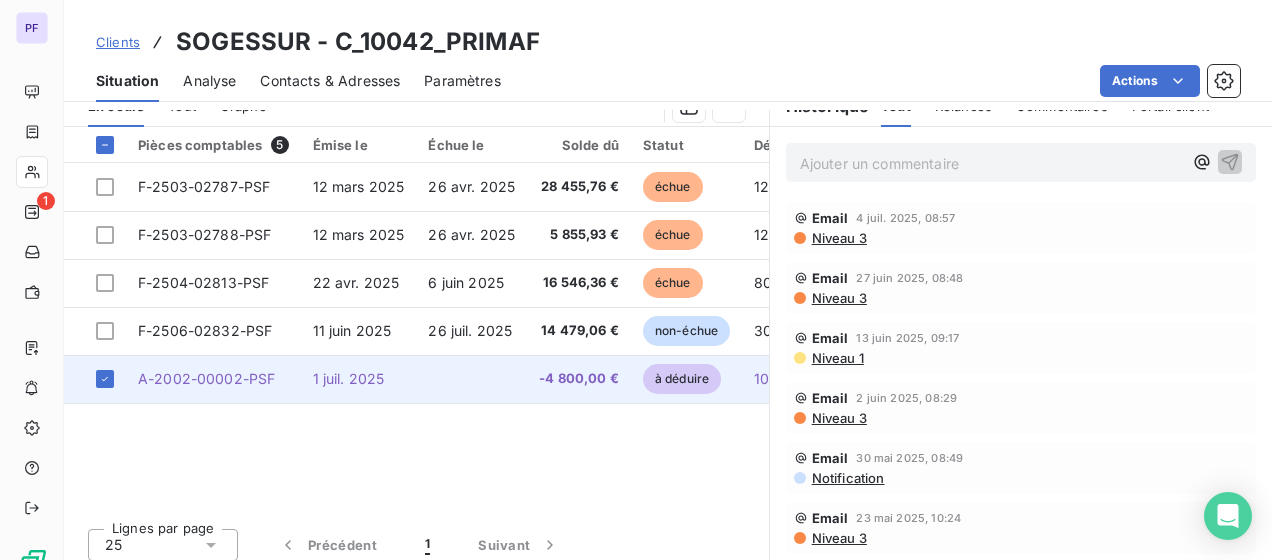 click on "A-2002-00002-PSF" at bounding box center (206, 378) 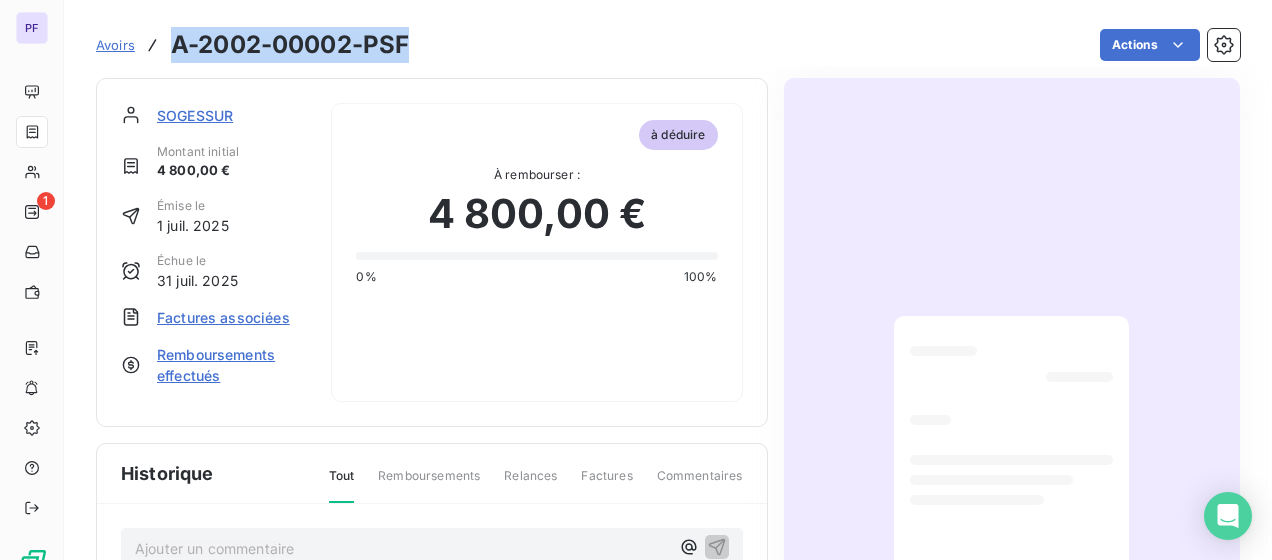 drag, startPoint x: 173, startPoint y: 44, endPoint x: 418, endPoint y: 58, distance: 245.39967 